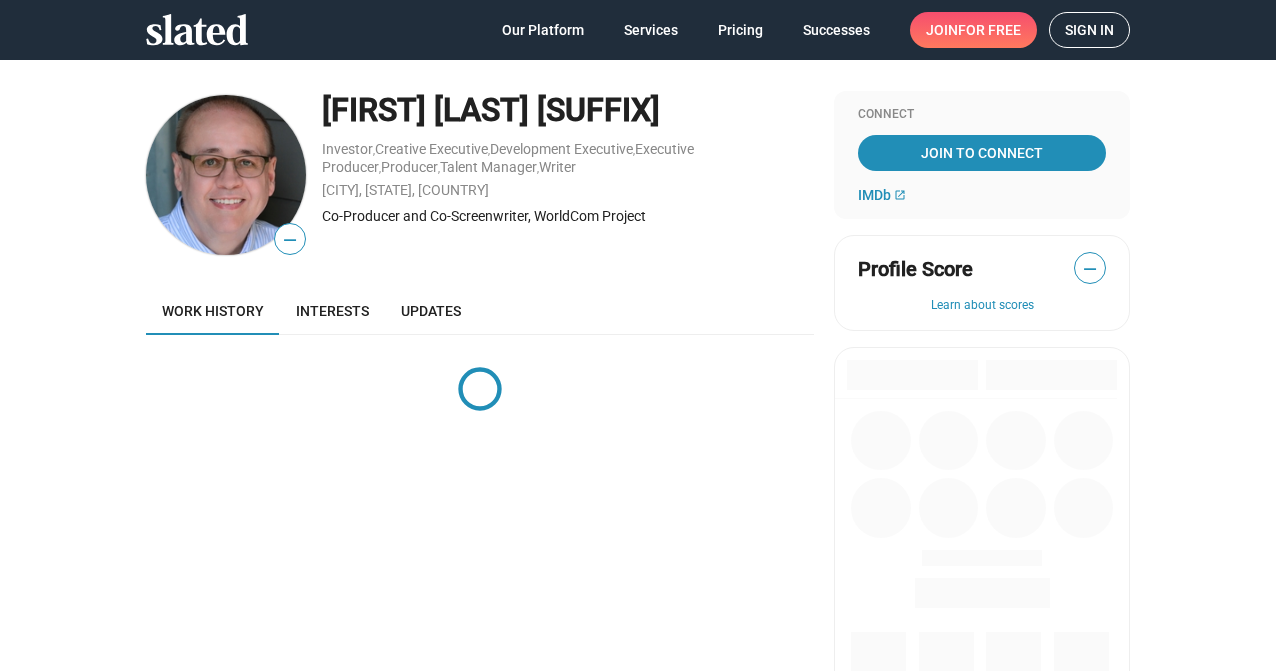 scroll, scrollTop: 0, scrollLeft: 0, axis: both 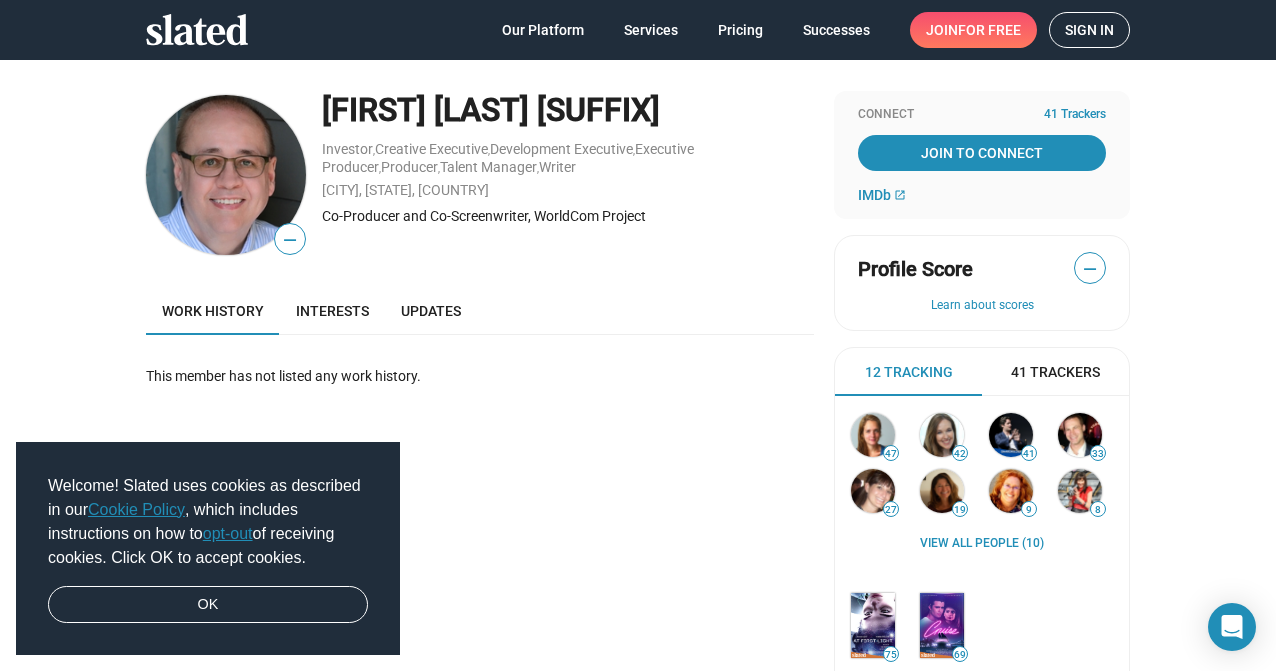 click on "Sign in" at bounding box center (1089, 30) 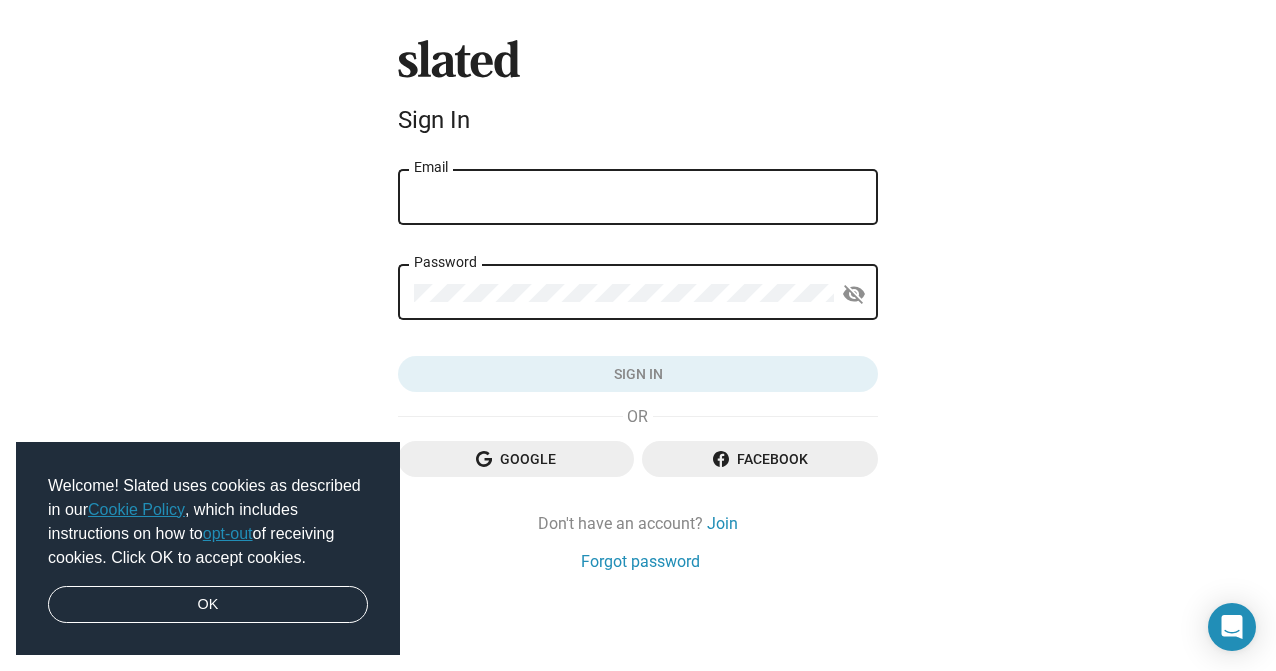 click on "Email" at bounding box center (638, 198) 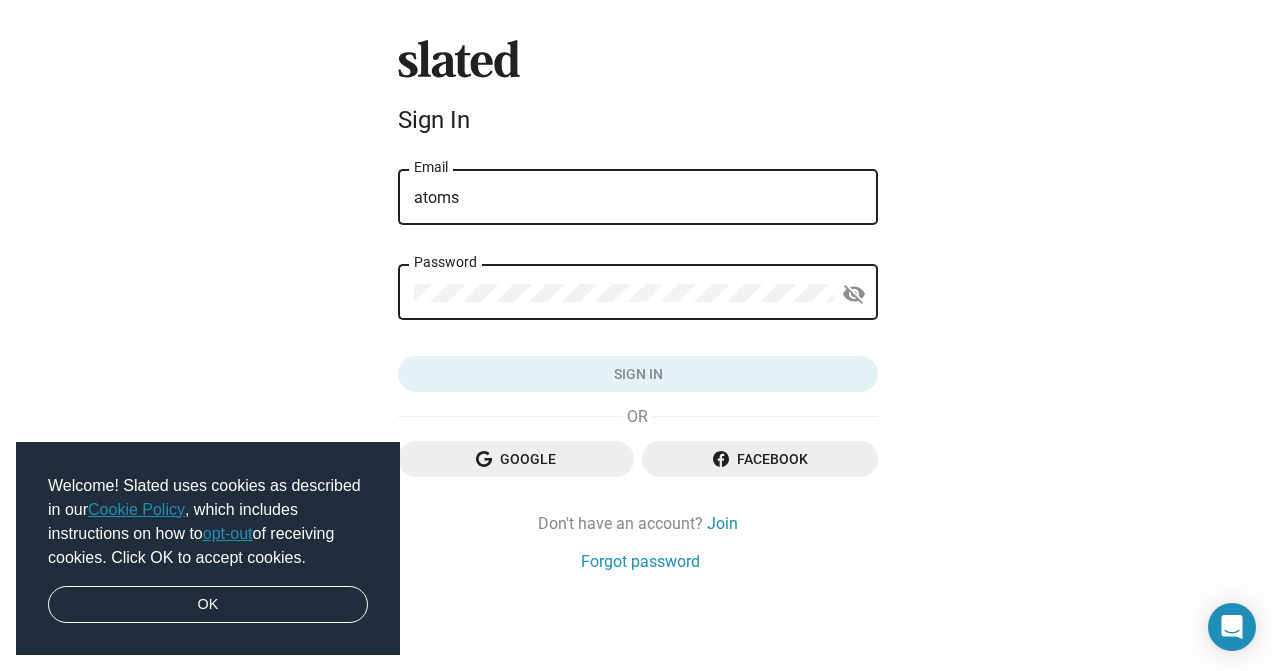 type on "atomsfilm@gmail.com" 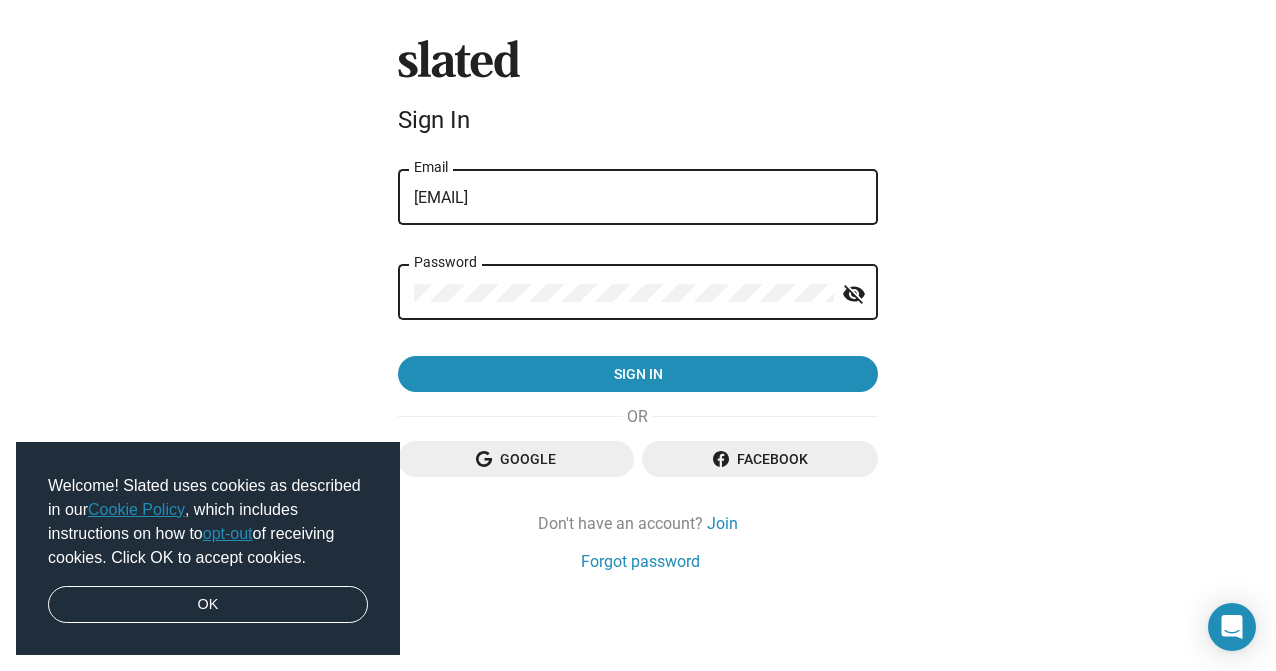 click on "Sign in" at bounding box center [638, 374] 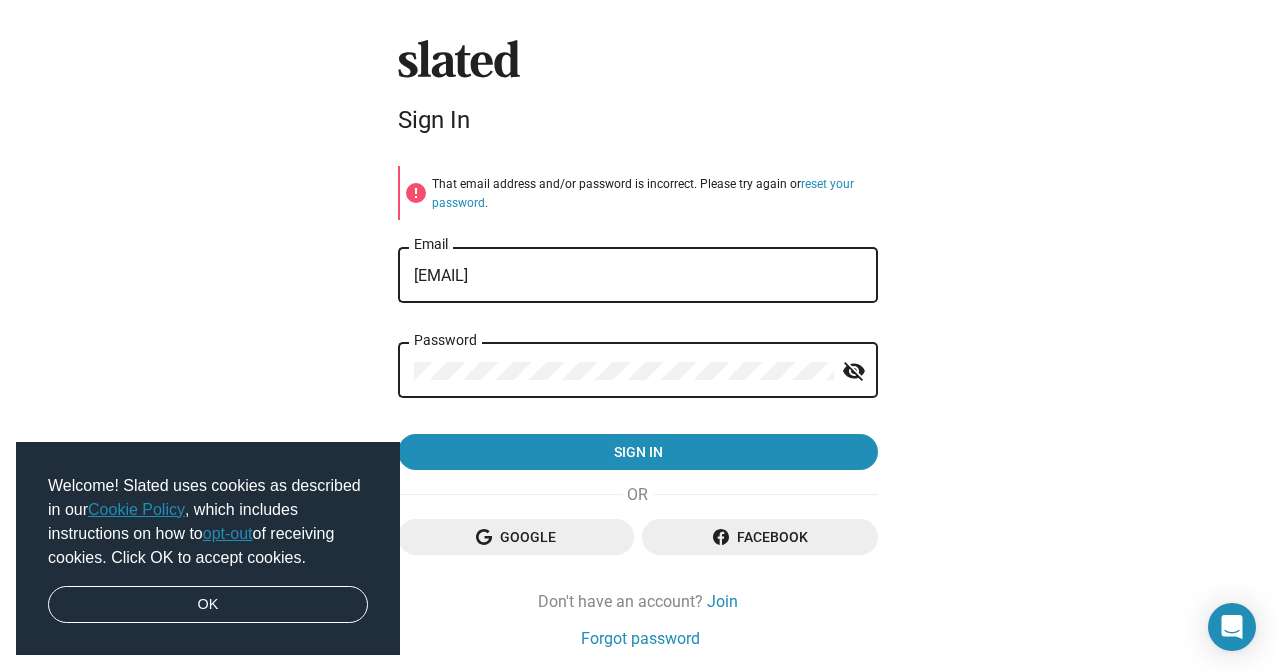 click on "Sign in" at bounding box center [638, 452] 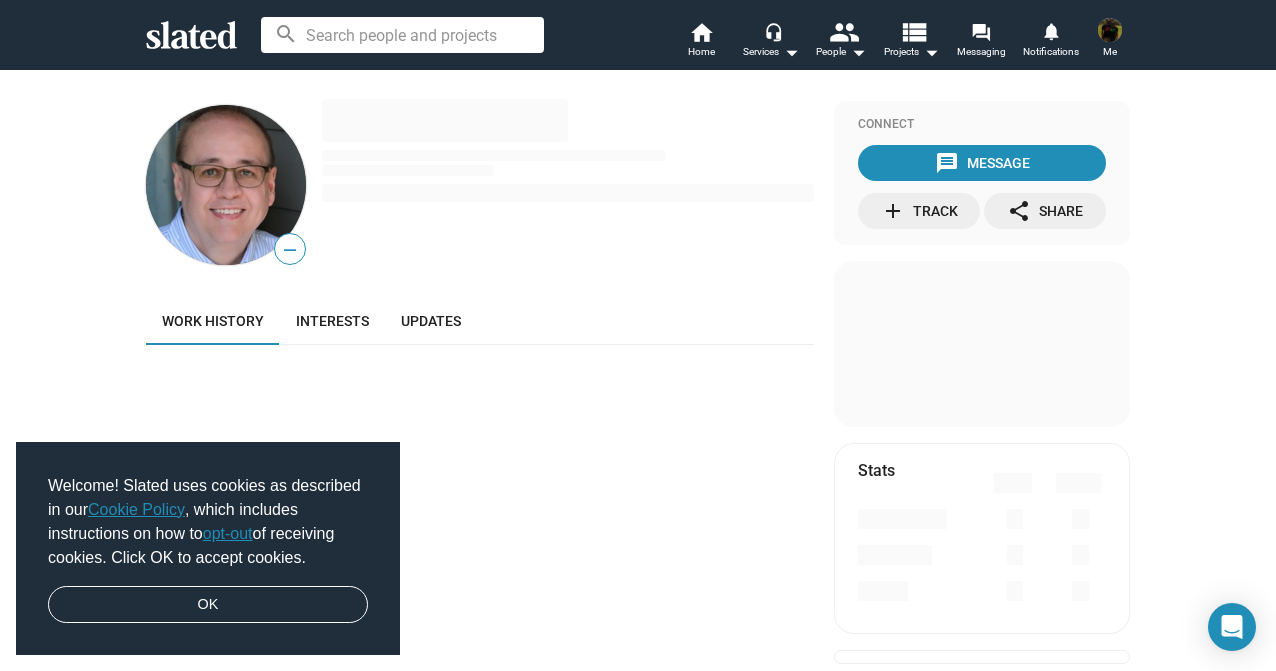 scroll, scrollTop: 0, scrollLeft: 0, axis: both 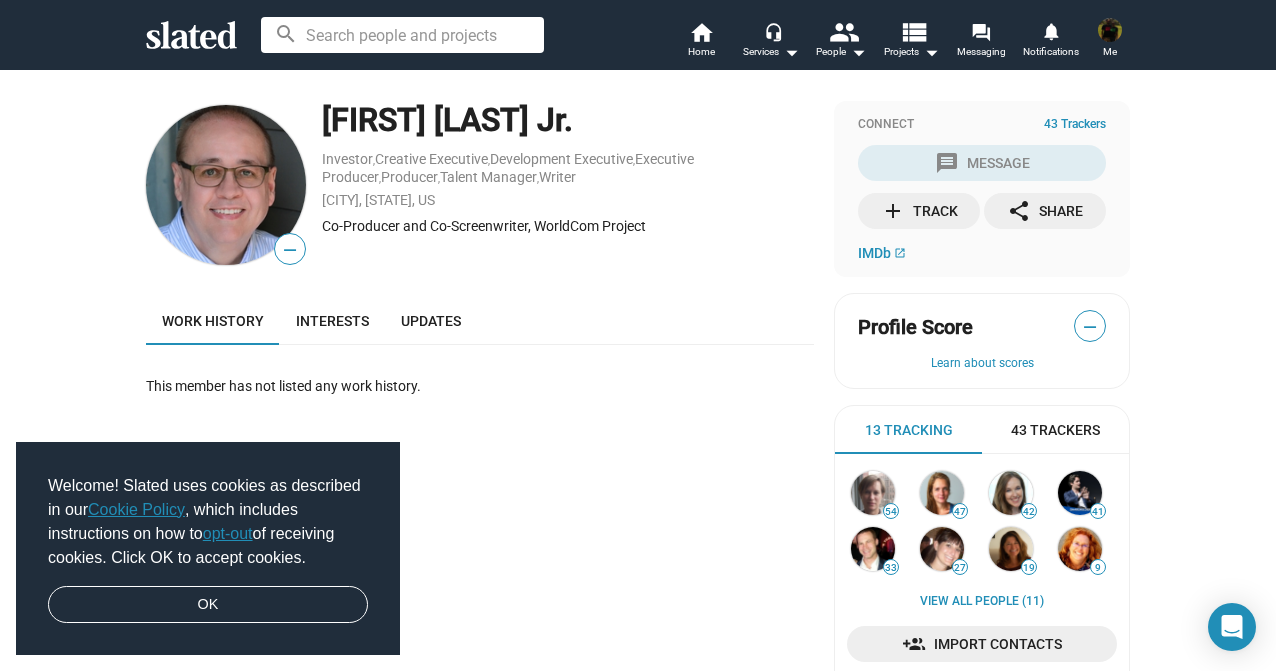 click on "—  [FIRST] [LAST]  Jr.  Investor ,  Creative Executive ,  Development Executive ,  Executive Producer ,  Producer ,  Talent Manager ,  Writer [CITY], [STATE], US Co-Producer and Co-Screenwriter, WorldCom Project Work history Interests Updates  This member has not listed any work history.   Connect  43 Trackers message  Message  add  Track  share Share  IMDb   open_in_new Profile Score — Learn about scores  13 Tracking   43 Trackers  54 47 42 41 33 27 19 9 View all People (11) Import Contacts  75 69 View all Projects (2)" at bounding box center (638, 476) 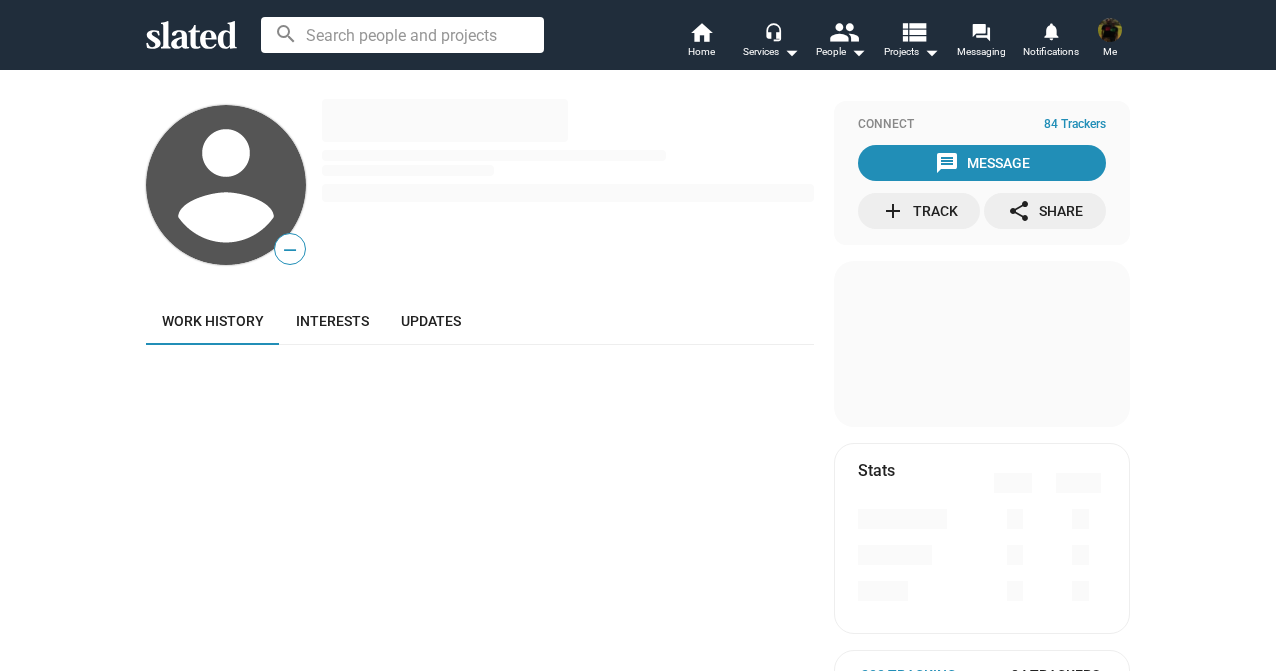 scroll, scrollTop: 0, scrollLeft: 0, axis: both 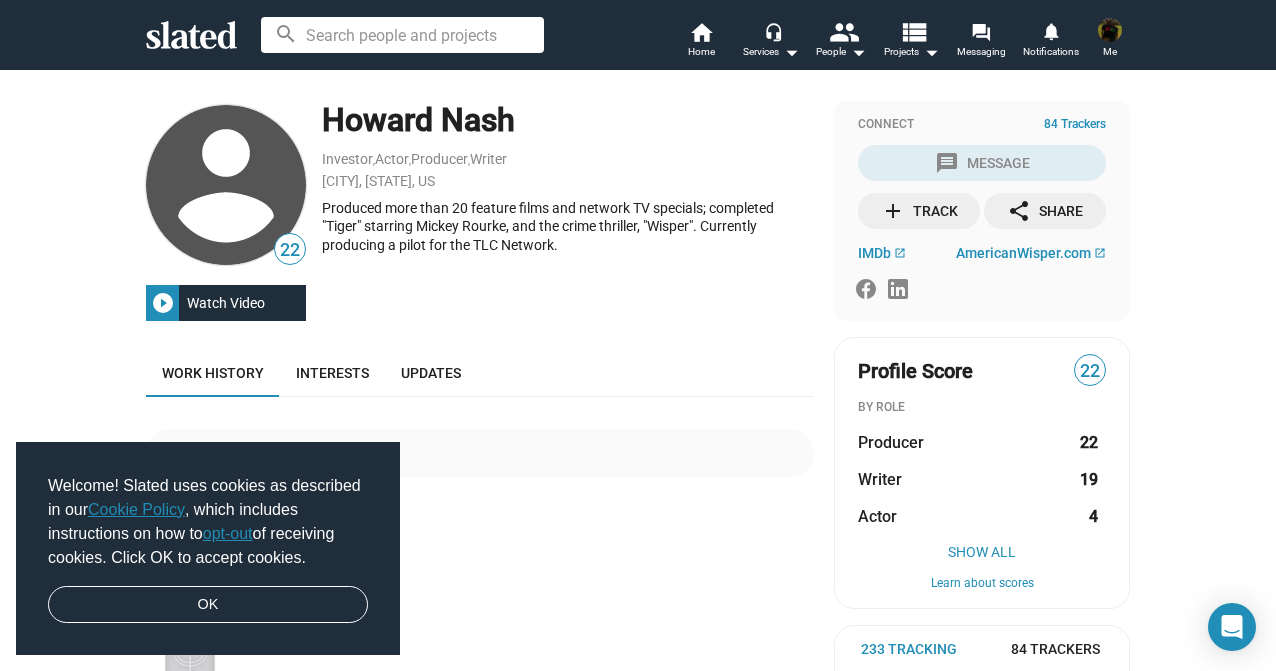 click on "play_circle_filled" at bounding box center [163, 303] 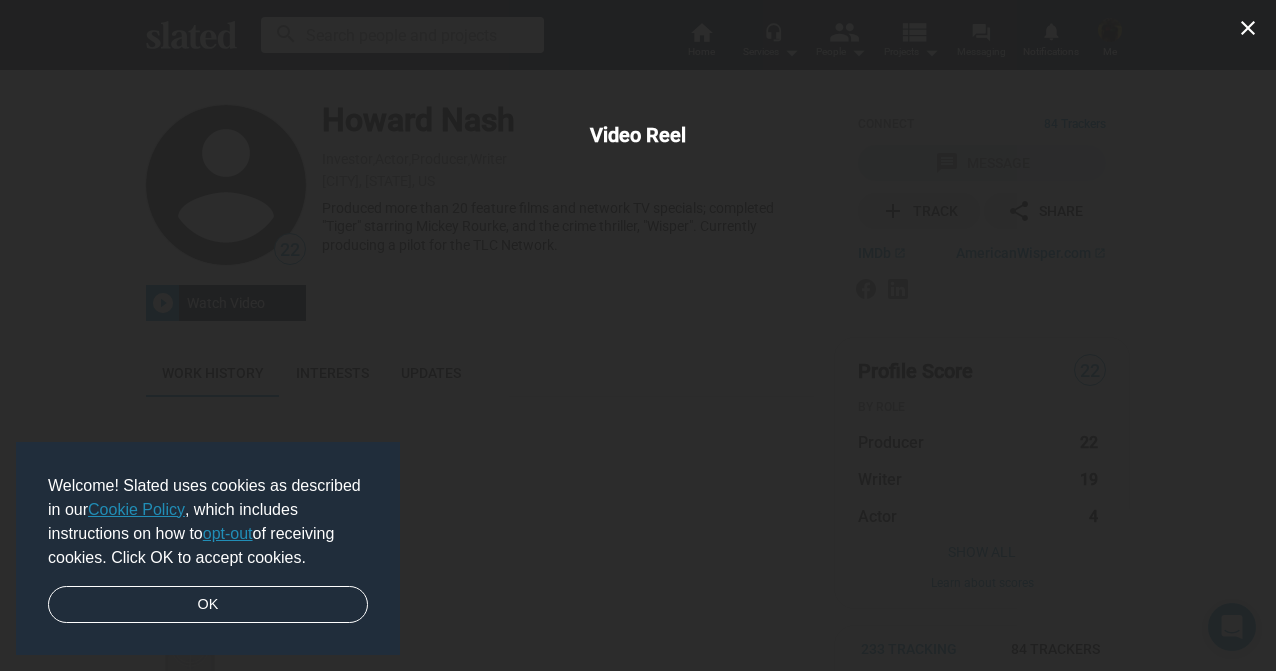 click on "close Video Reel" at bounding box center (638, 335) 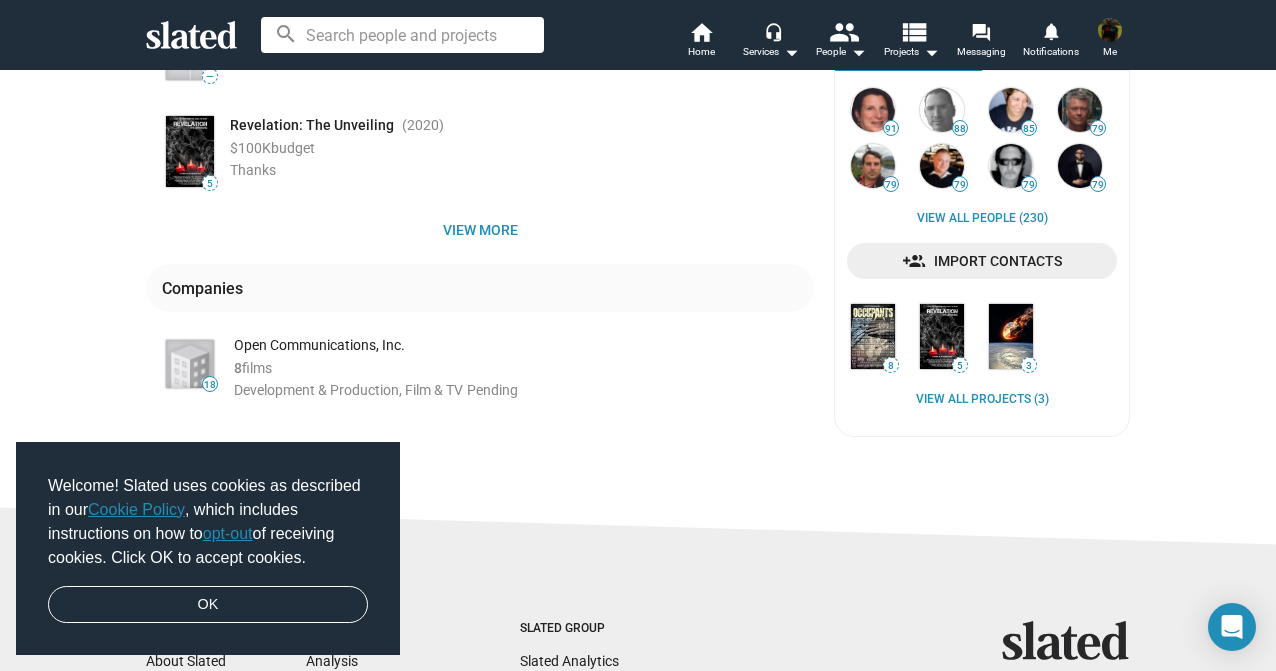 scroll, scrollTop: 600, scrollLeft: 0, axis: vertical 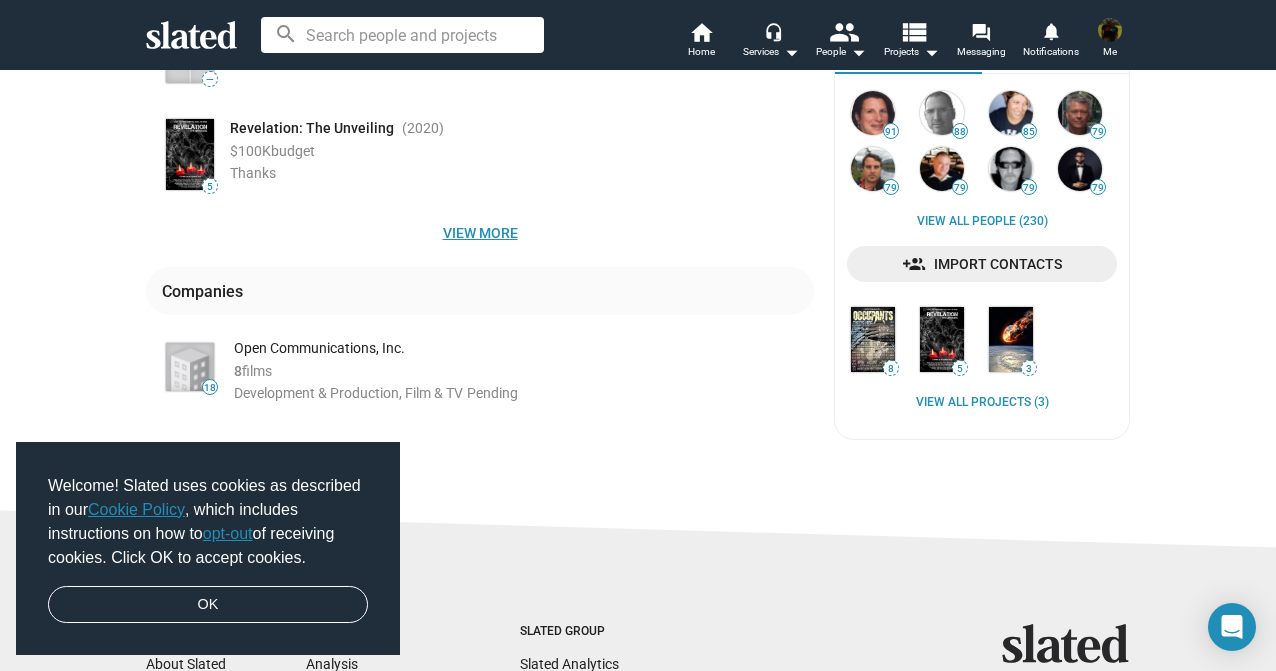 click on "View more" at bounding box center [480, 233] 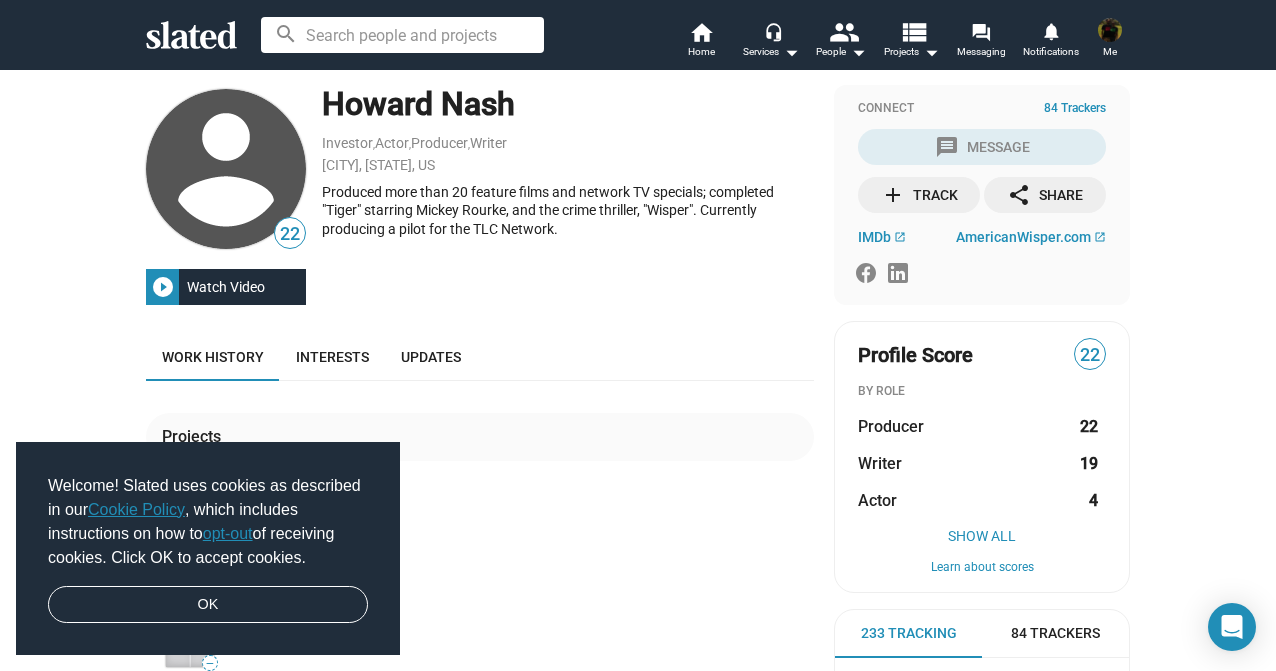 scroll, scrollTop: 0, scrollLeft: 0, axis: both 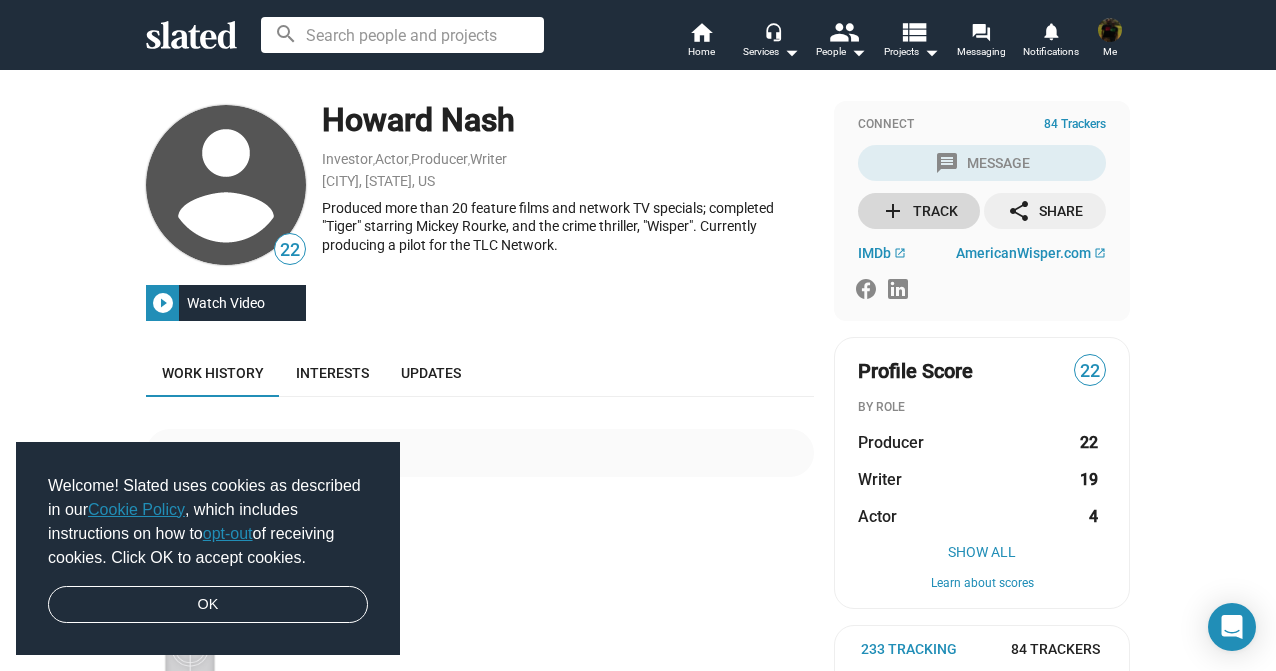 click on "add  Track" at bounding box center [919, 211] 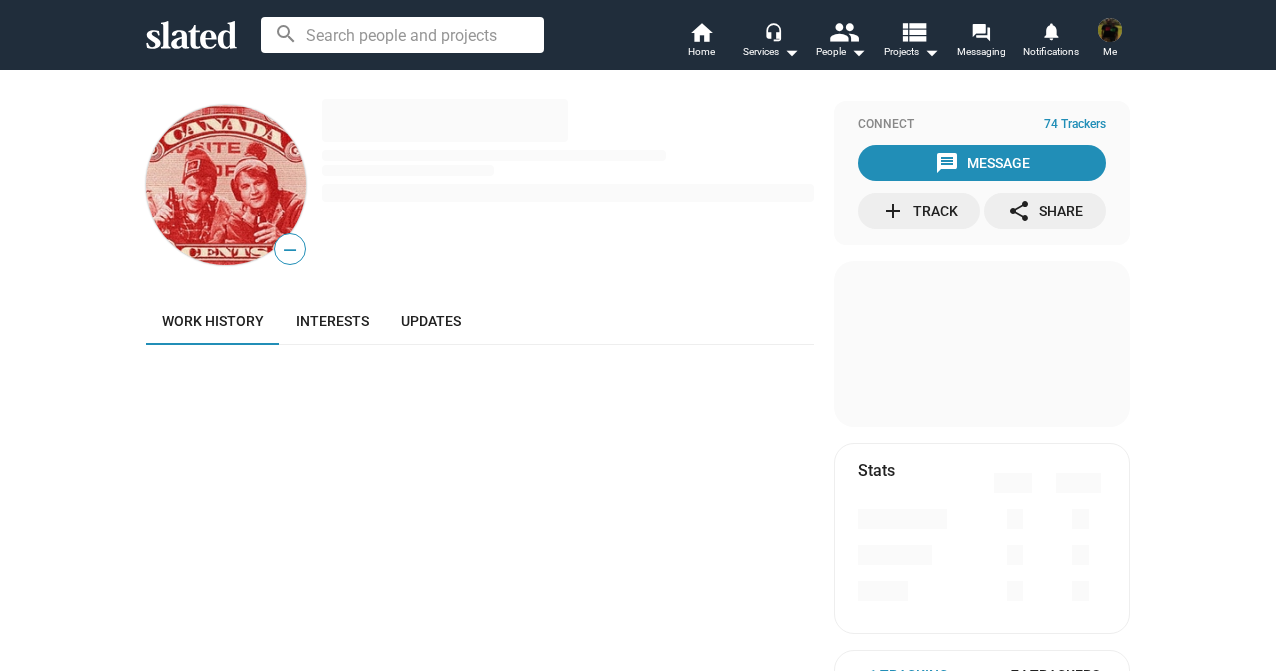 scroll, scrollTop: 0, scrollLeft: 0, axis: both 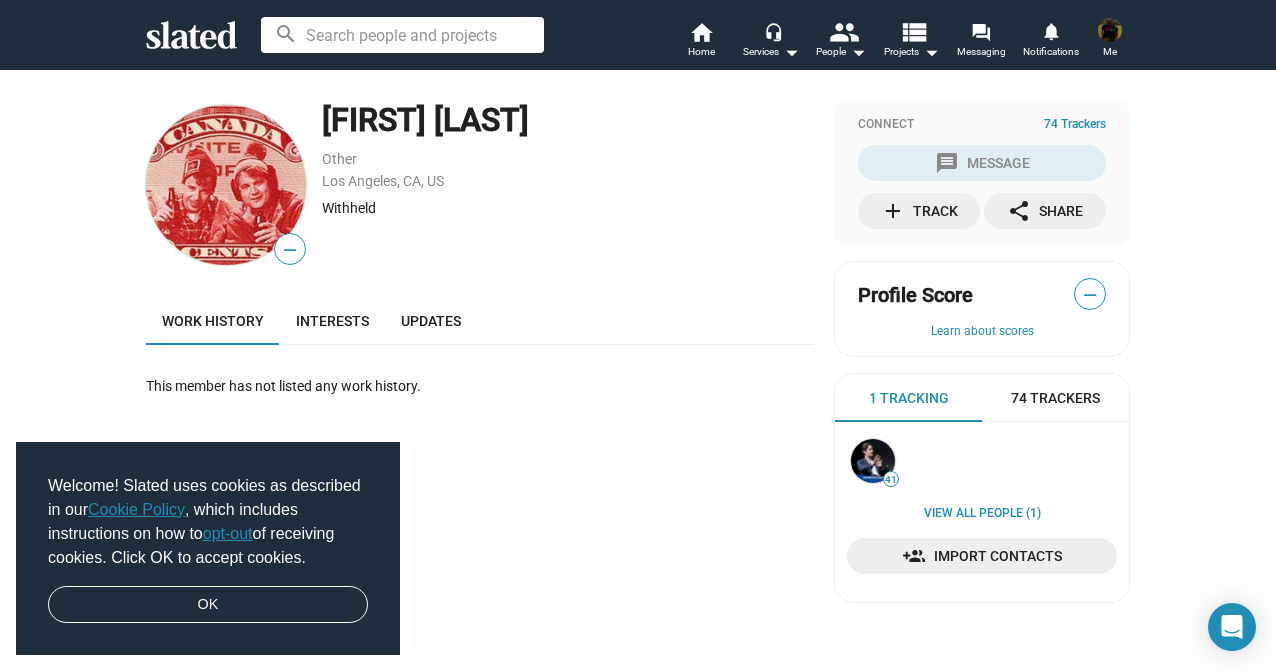 click on "74 Trackers" at bounding box center [1055, 398] 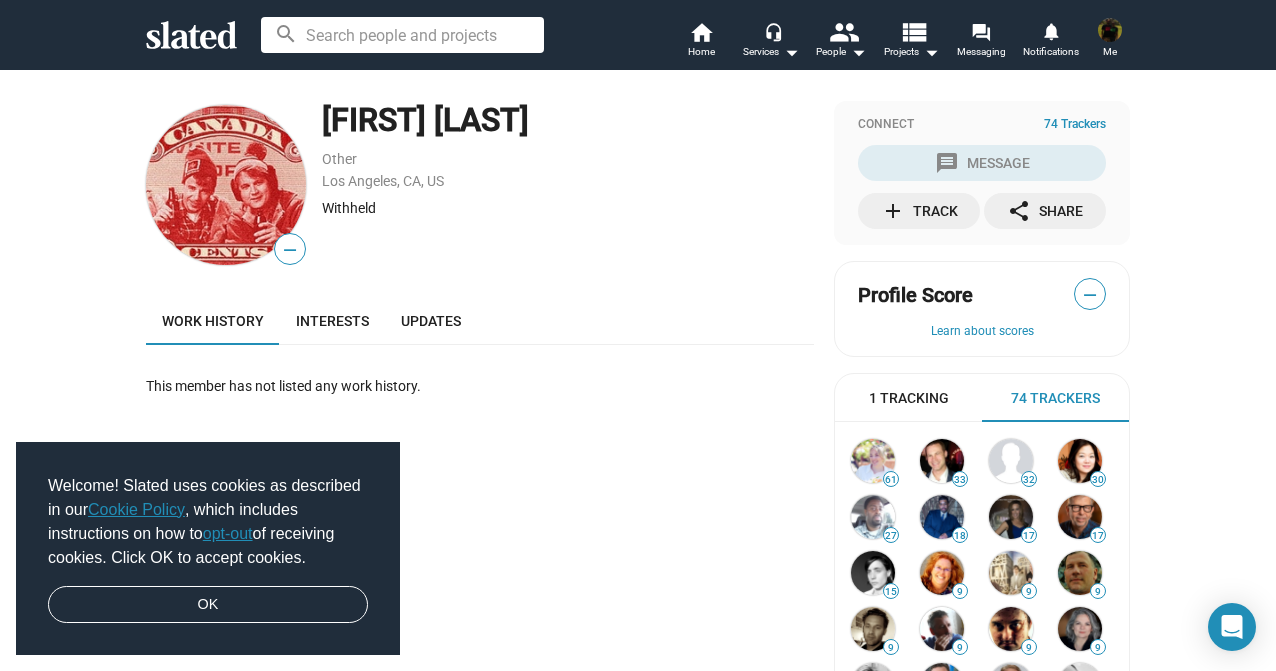 click on "1 Tracking" at bounding box center [909, 398] 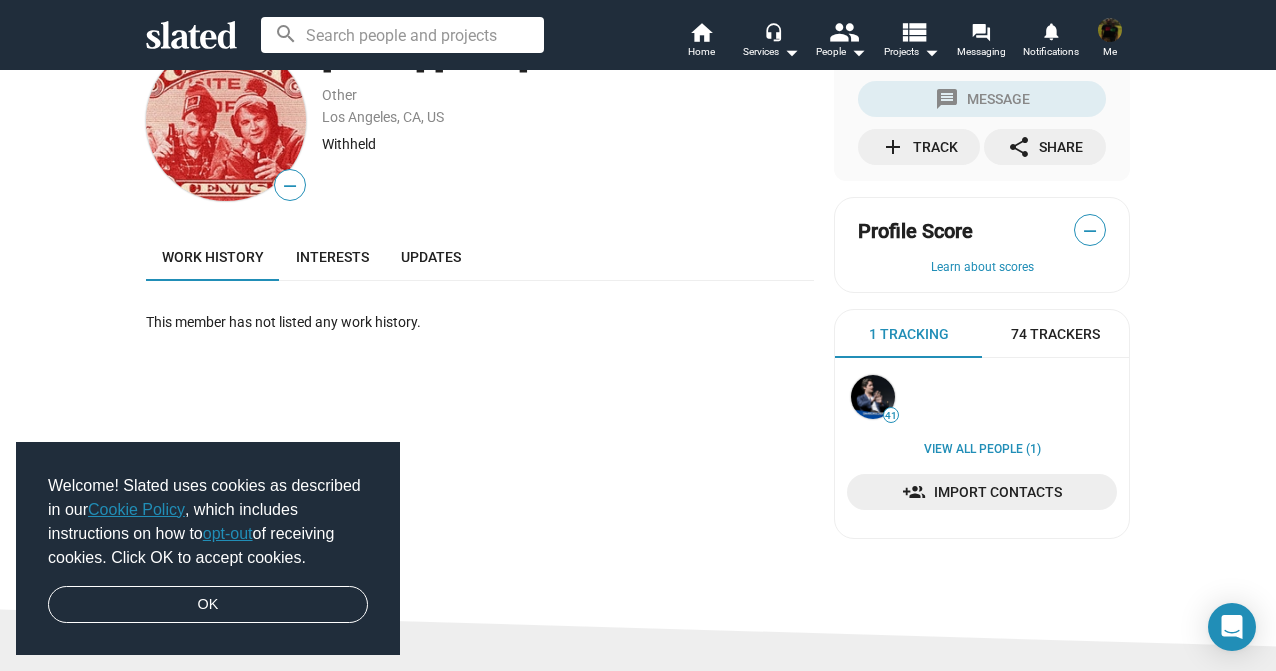 scroll, scrollTop: 0, scrollLeft: 0, axis: both 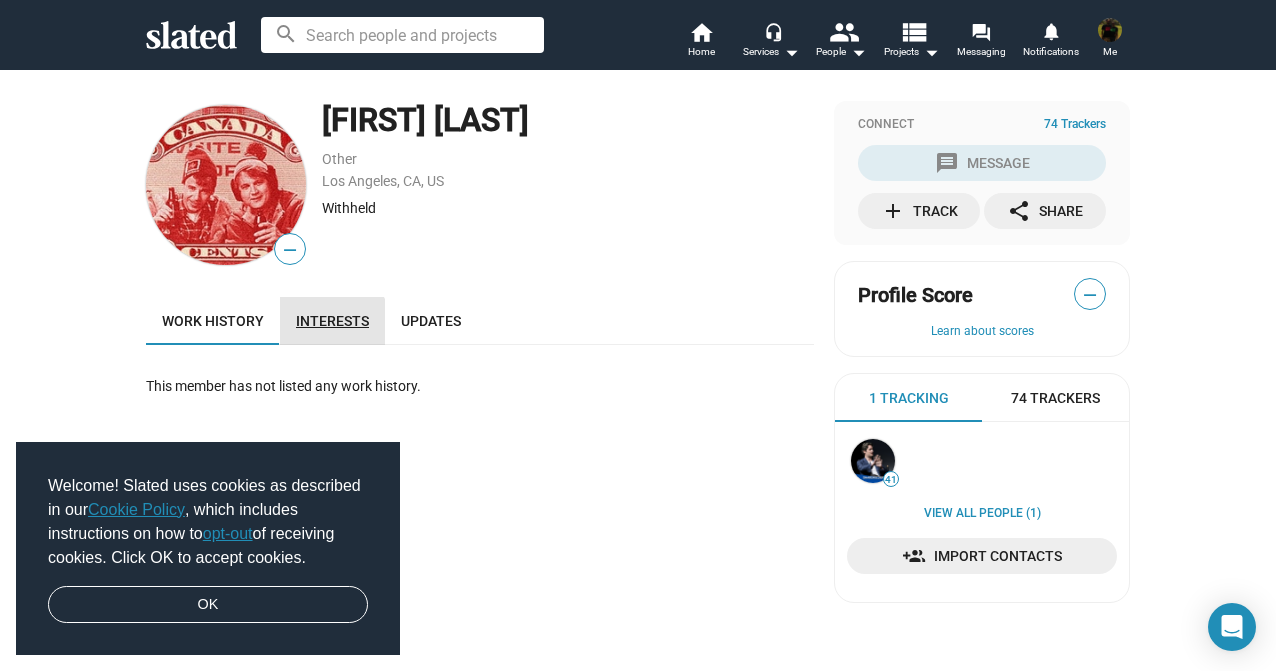 click on "Interests" at bounding box center [332, 321] 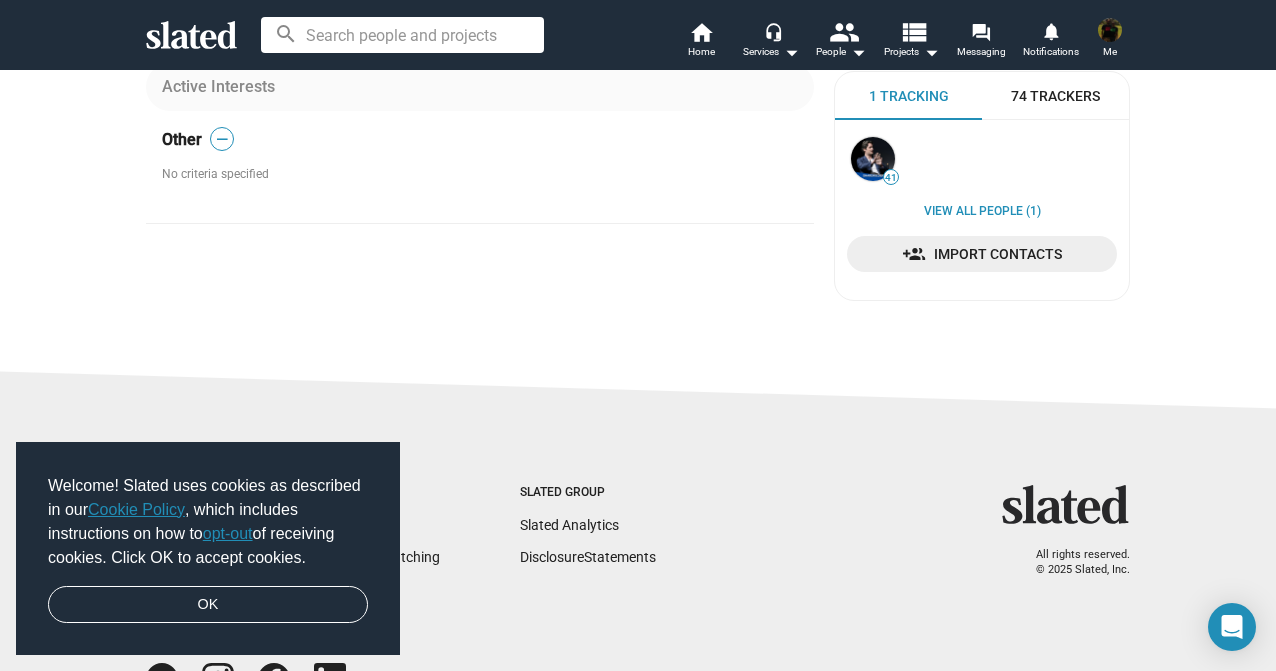 scroll, scrollTop: 323, scrollLeft: 0, axis: vertical 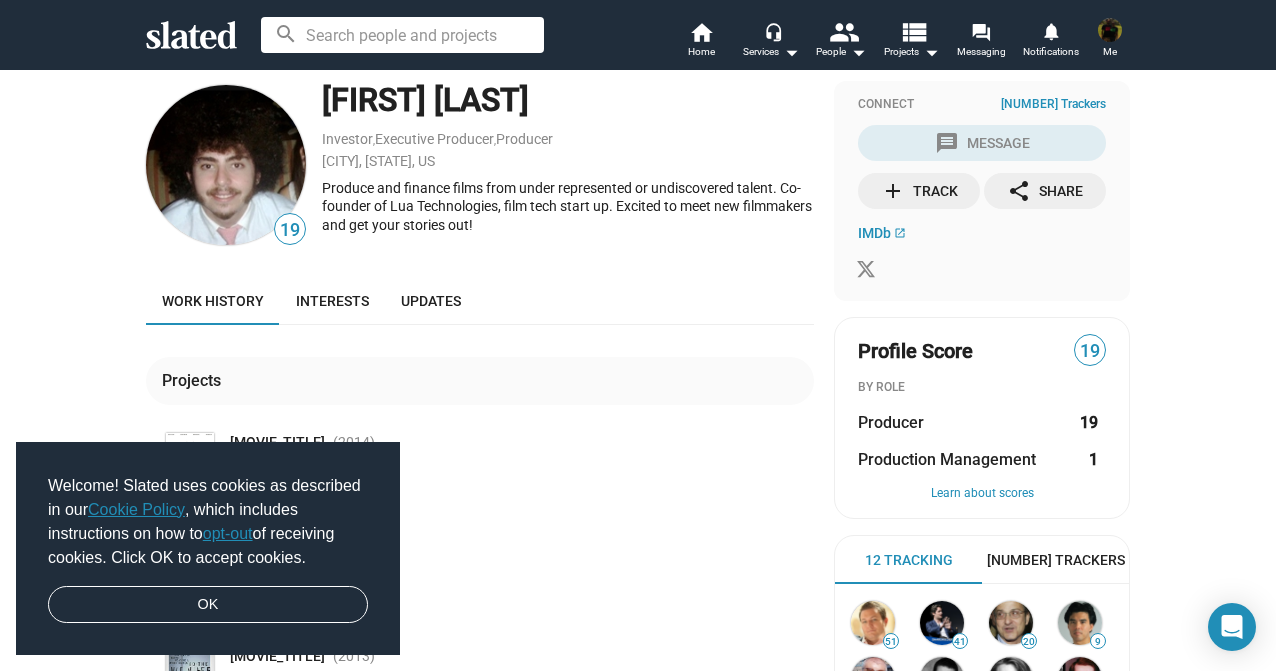 click on "add  Track" at bounding box center [919, 191] 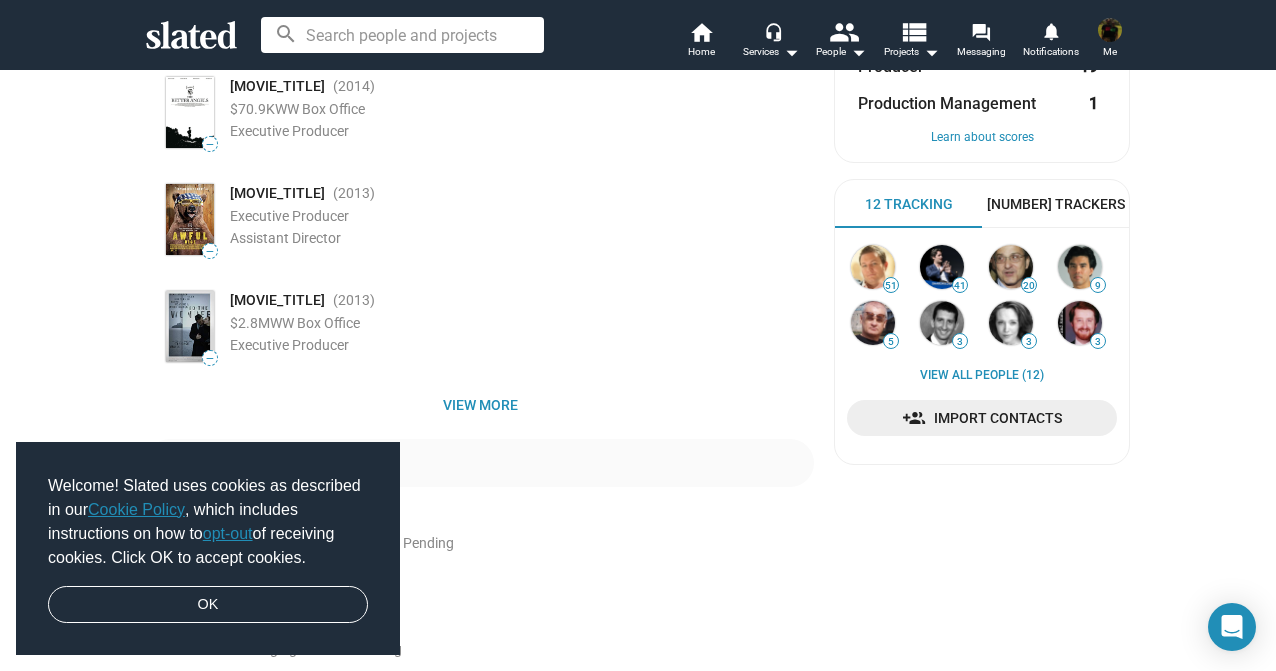 scroll, scrollTop: 380, scrollLeft: 0, axis: vertical 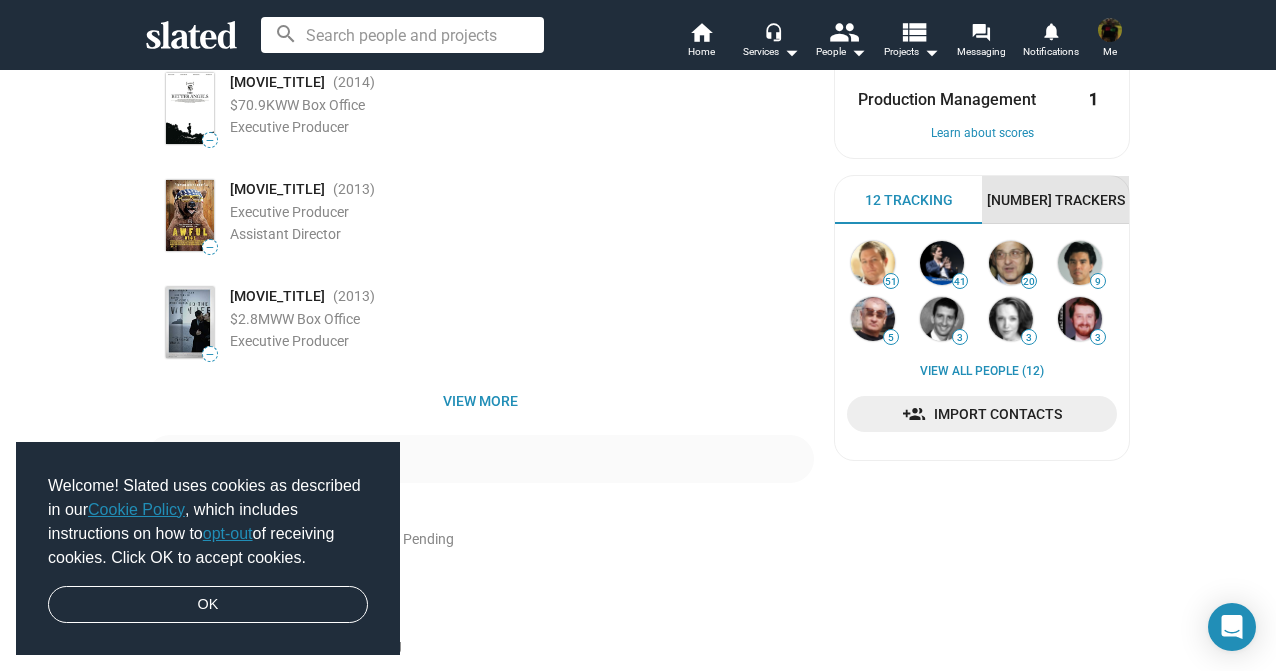 click on "321 Trackers" at bounding box center (1056, 200) 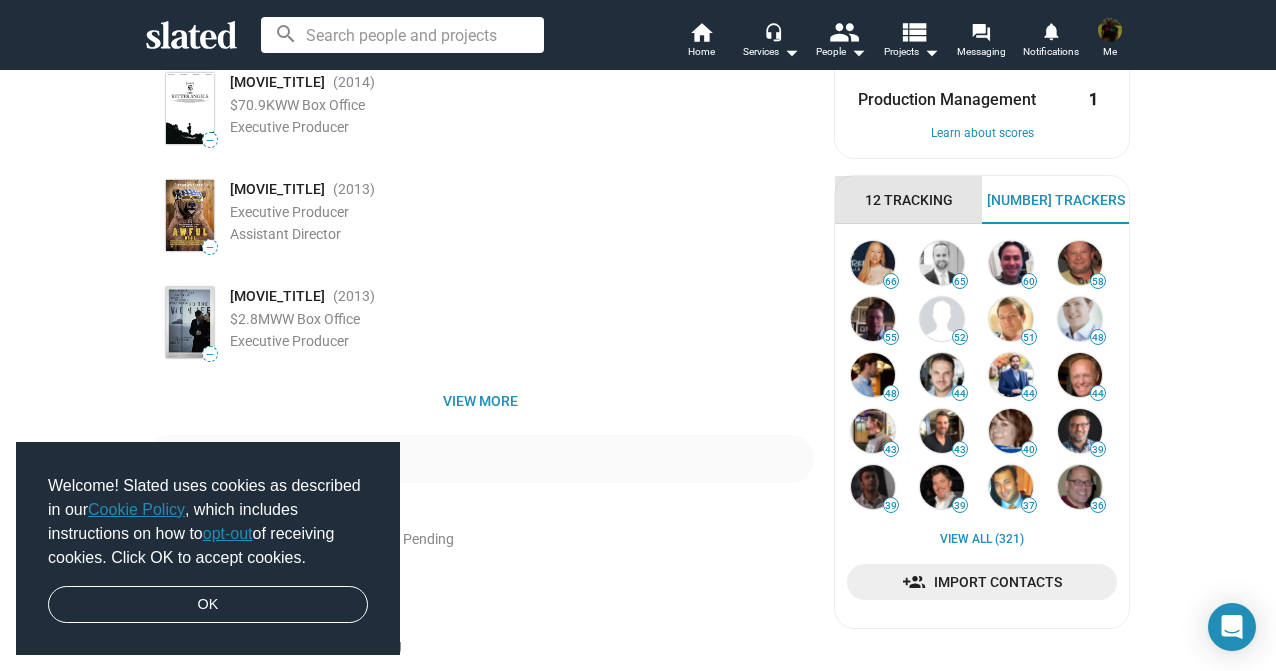 click on "12 Tracking" at bounding box center (909, 200) 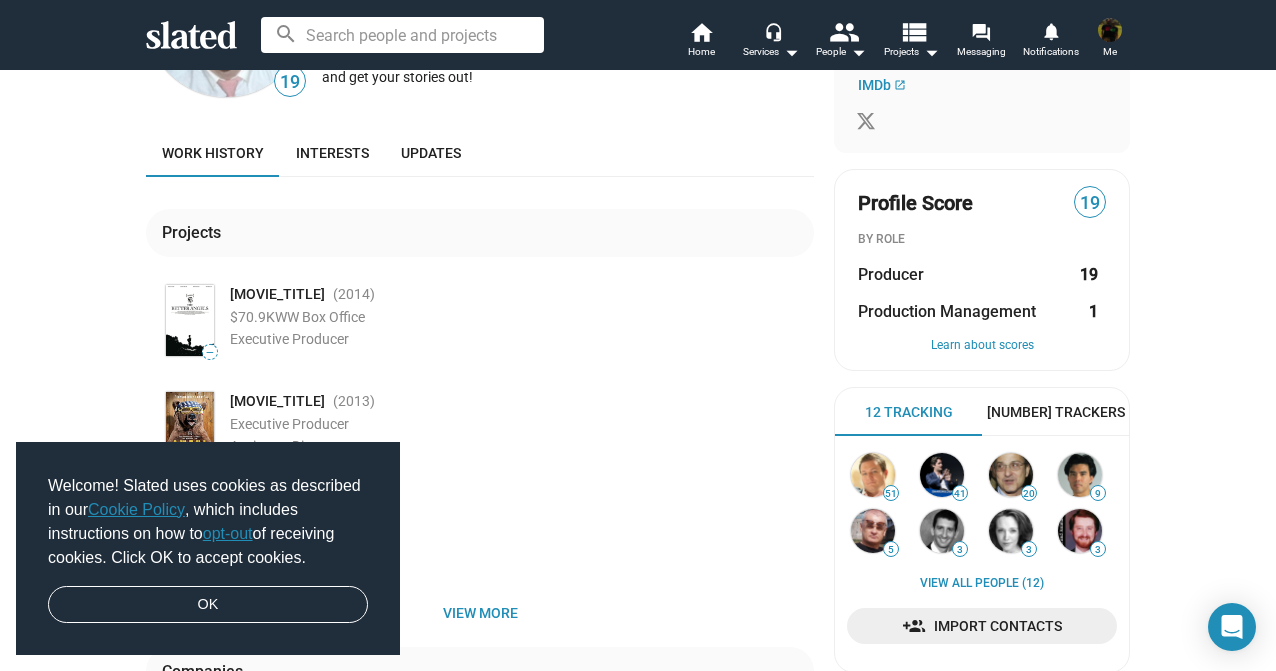 scroll, scrollTop: 0, scrollLeft: 0, axis: both 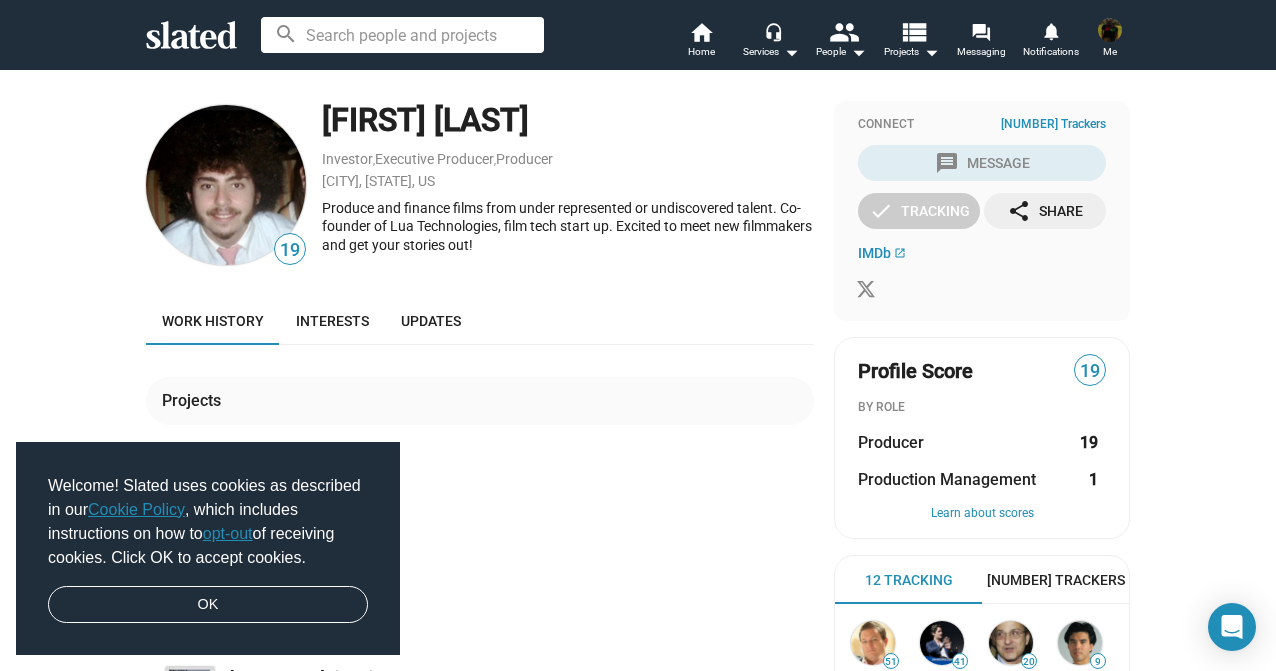 click on "Me" at bounding box center [1110, 52] 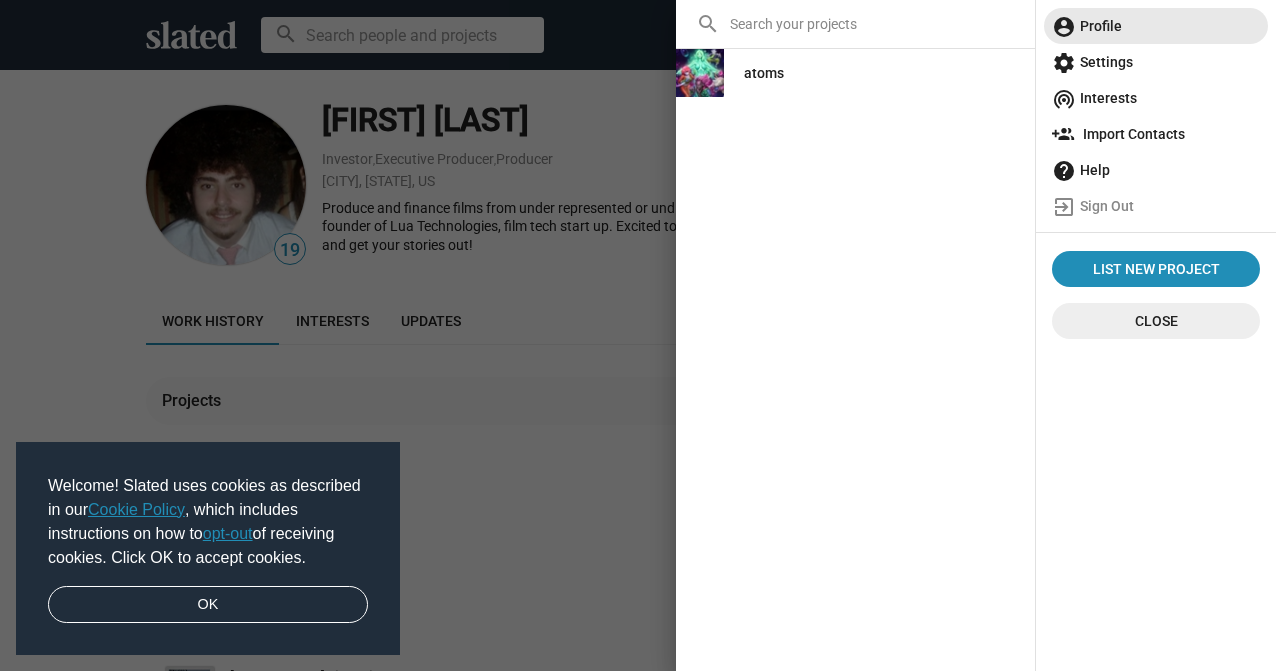 click on "account_circle  Profile" at bounding box center (1156, 26) 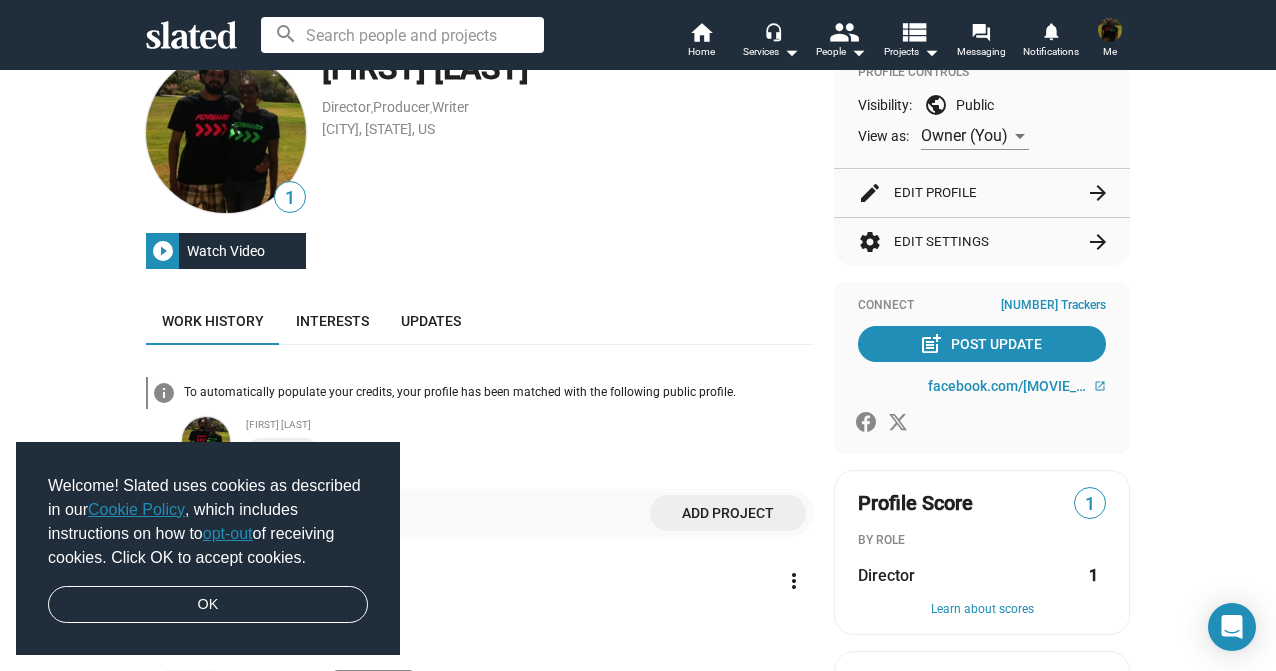 scroll, scrollTop: 0, scrollLeft: 0, axis: both 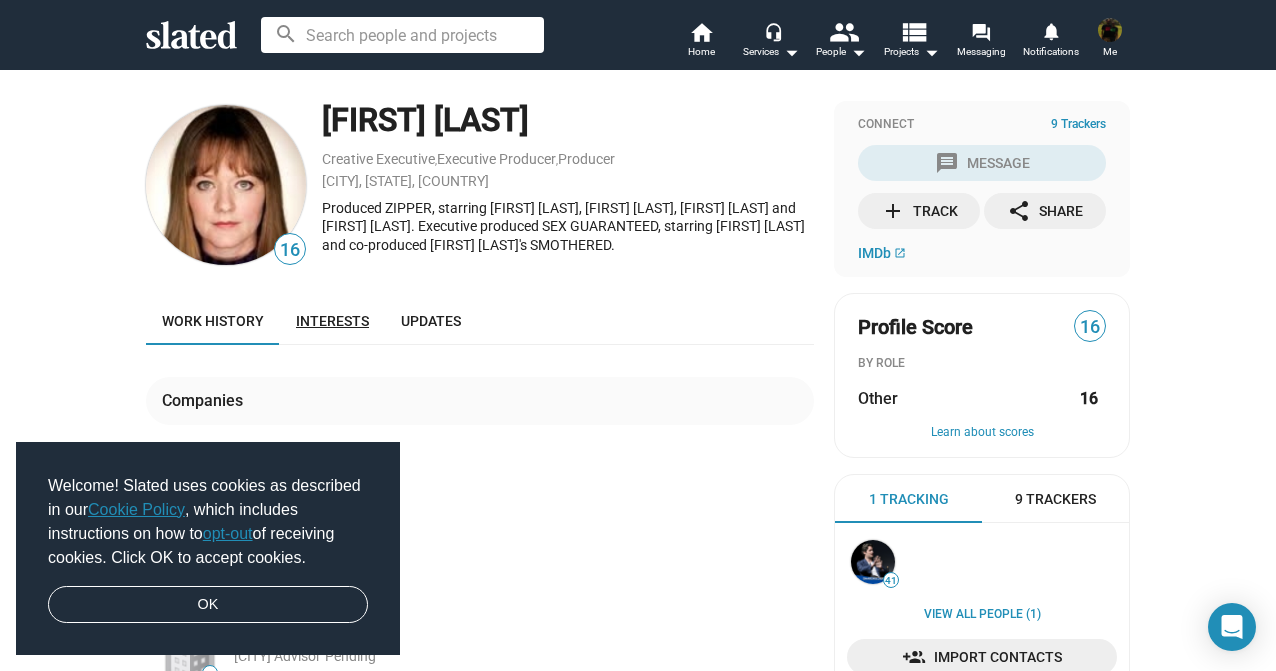 click on "Interests" at bounding box center [332, 321] 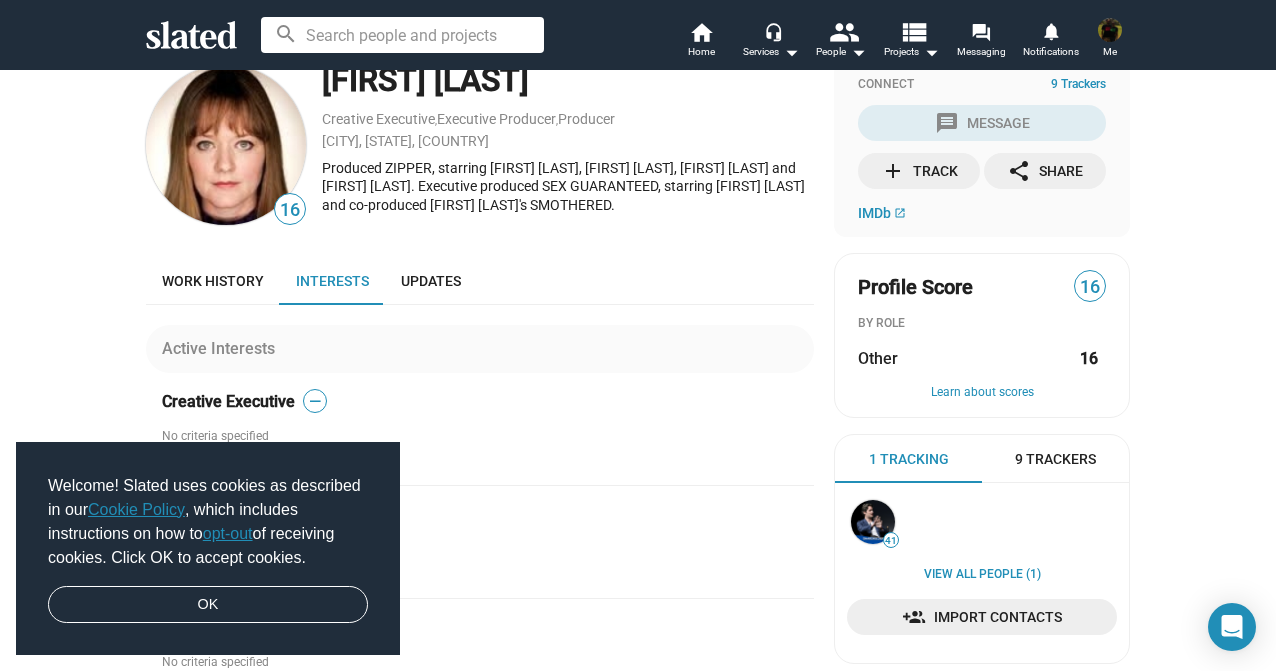 scroll, scrollTop: 0, scrollLeft: 0, axis: both 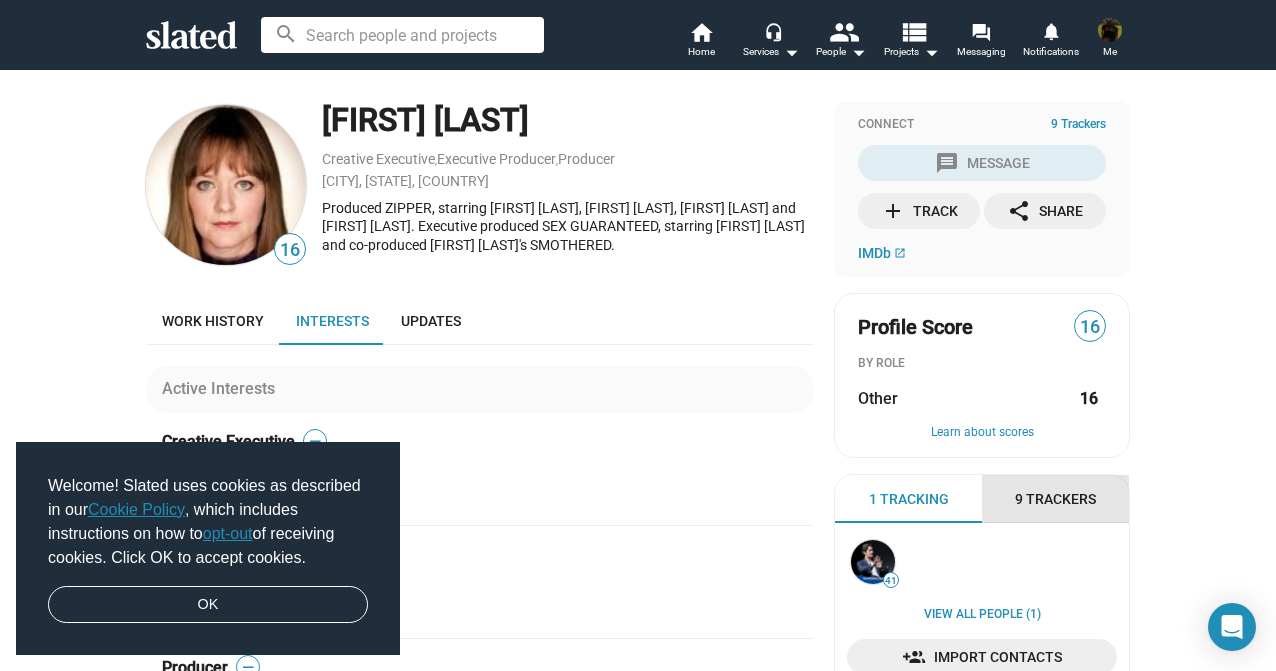 click on "9 Trackers" at bounding box center [1055, 499] 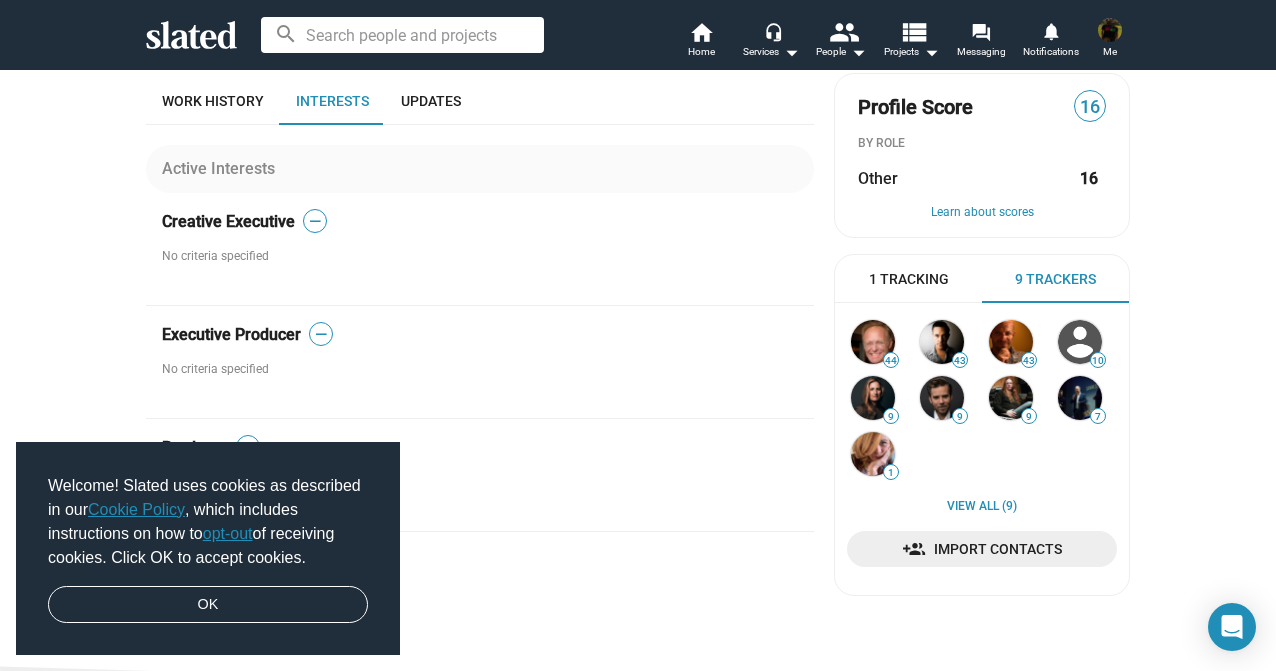 scroll, scrollTop: 0, scrollLeft: 0, axis: both 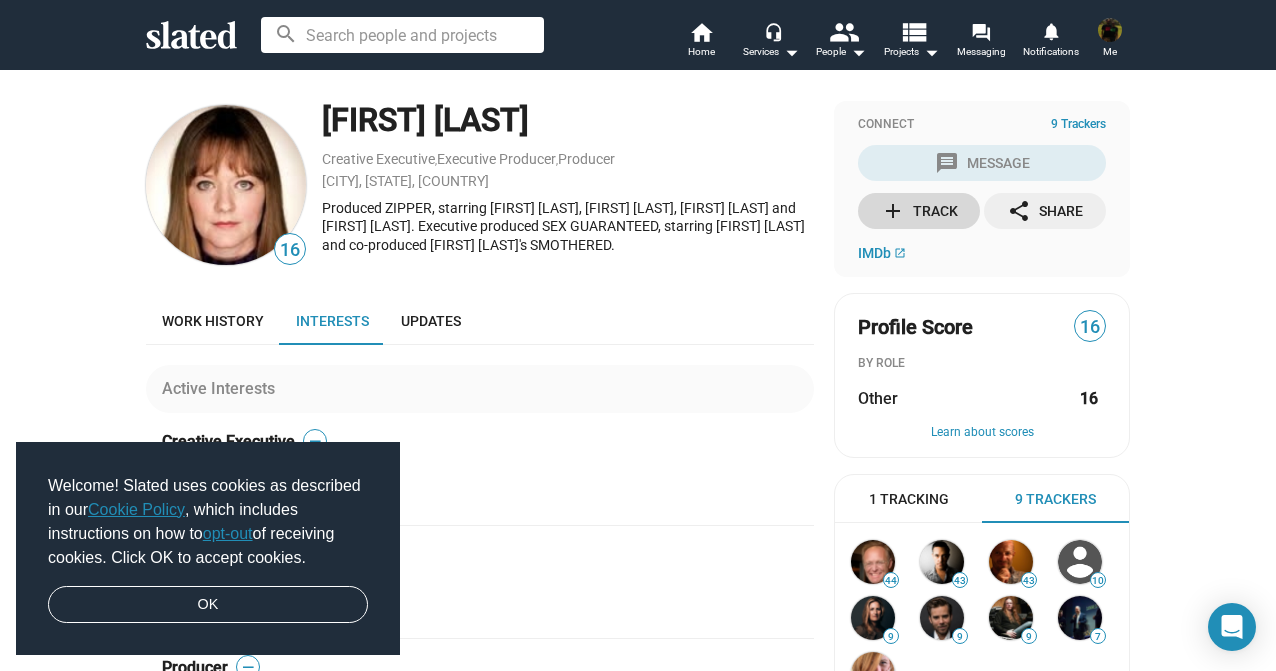 click on "add  Track" at bounding box center (919, 211) 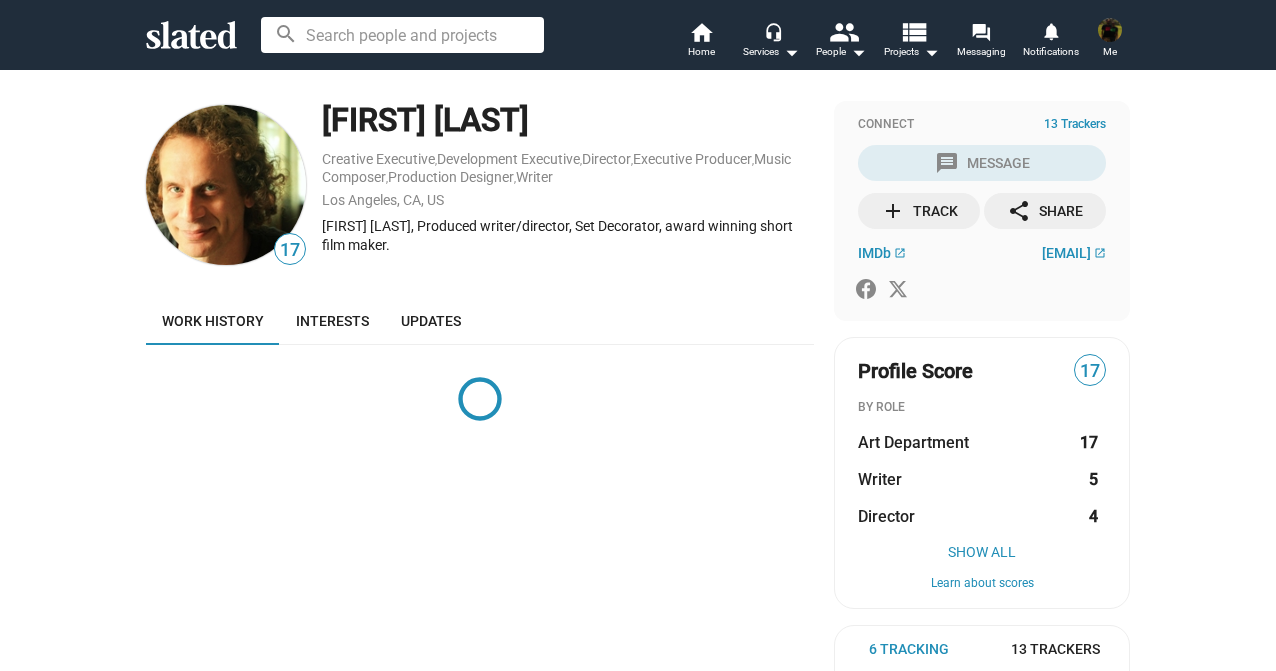 scroll, scrollTop: 0, scrollLeft: 0, axis: both 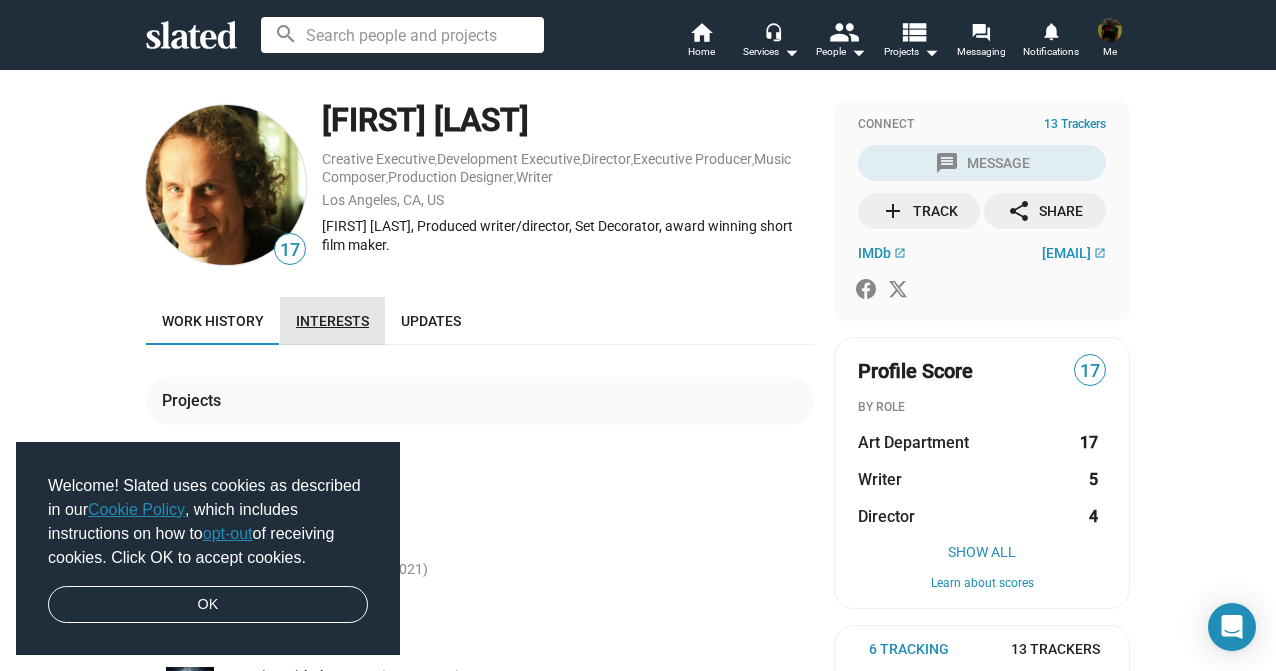 click on "Interests" at bounding box center (332, 321) 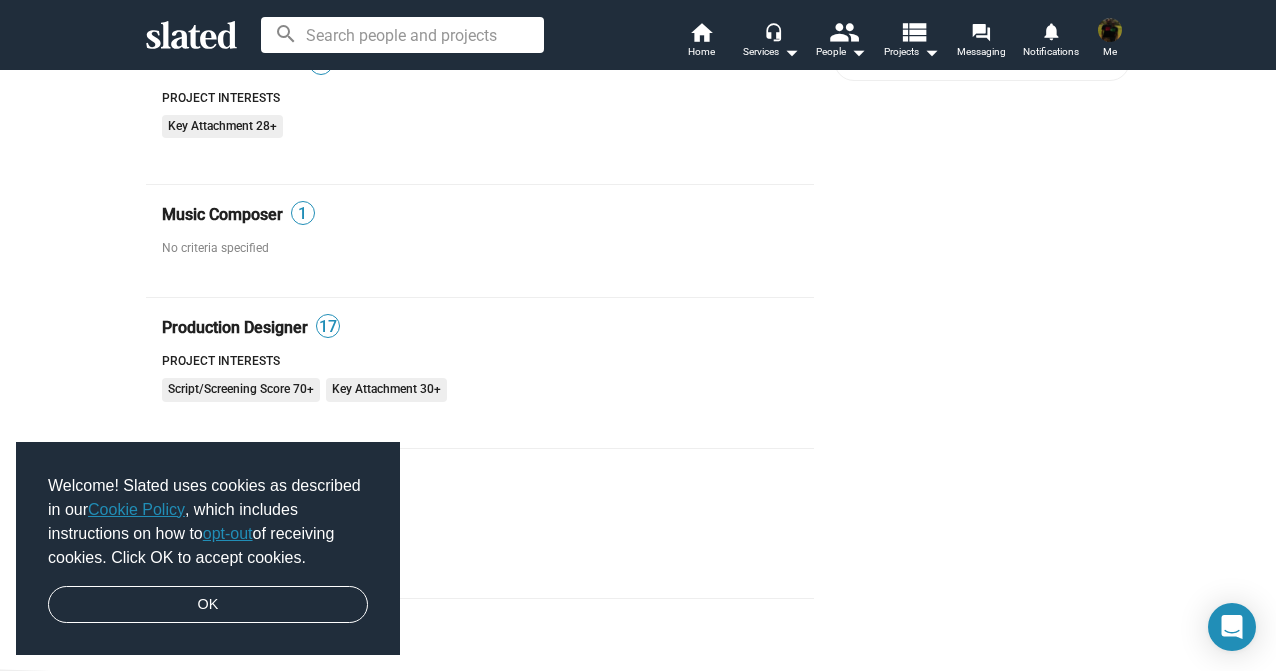 scroll, scrollTop: 0, scrollLeft: 0, axis: both 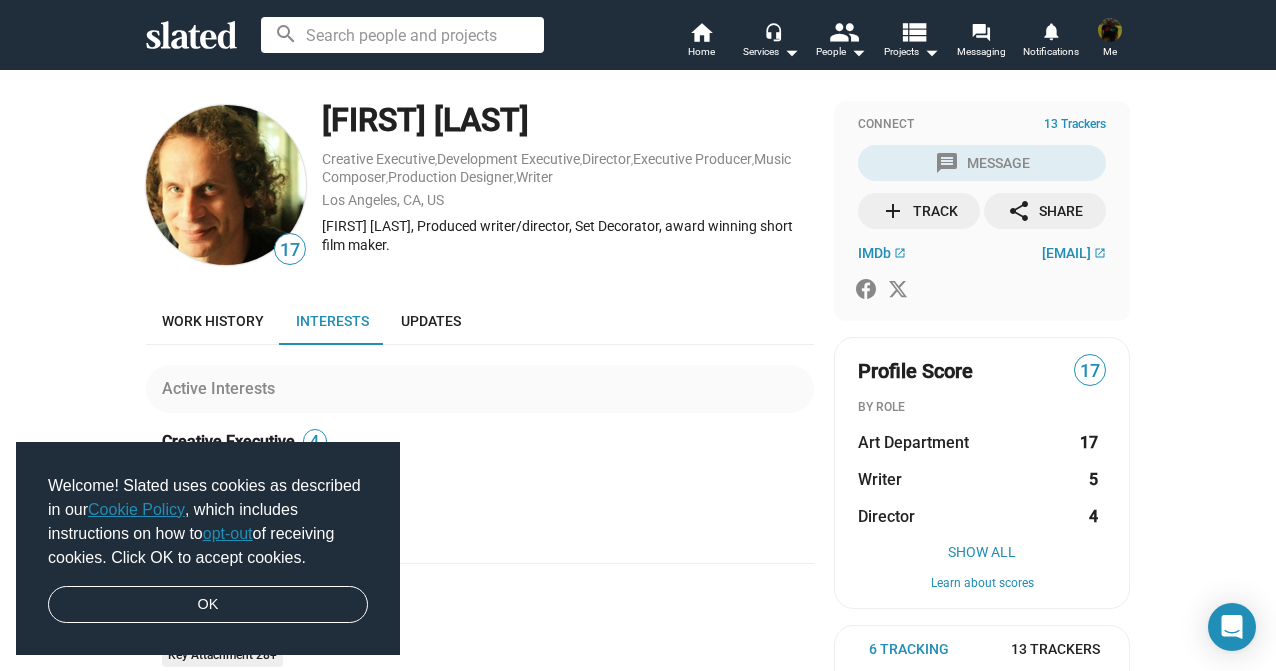click on "add  Track" at bounding box center [919, 211] 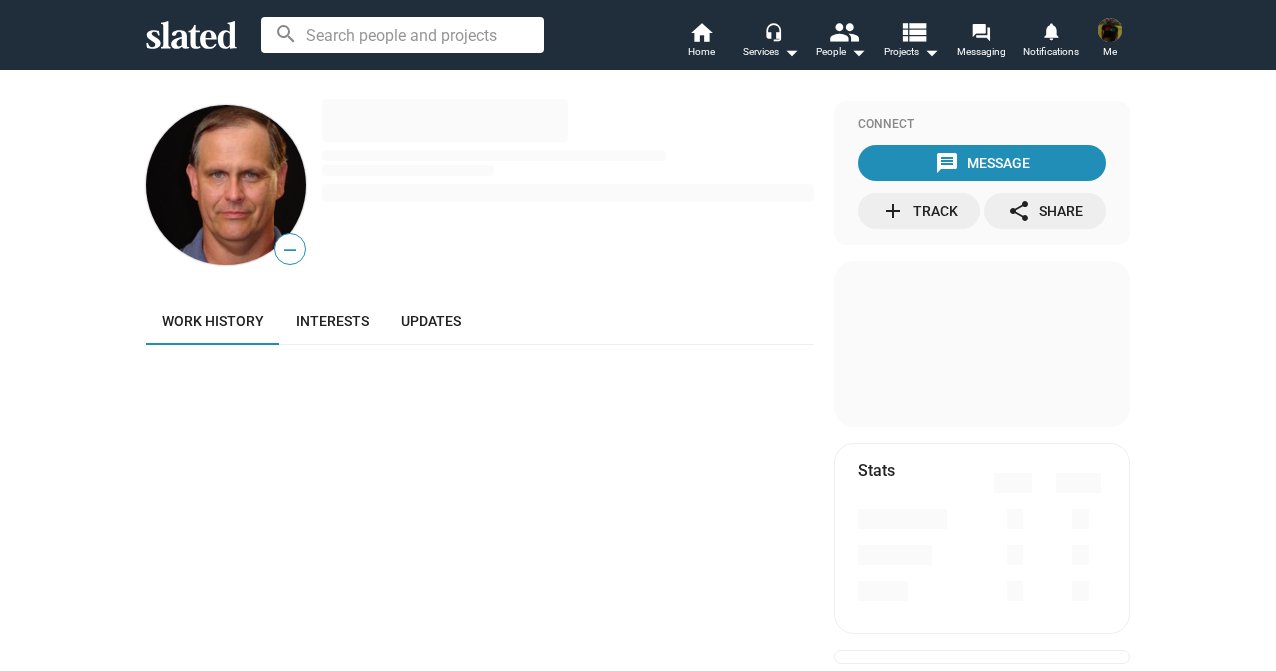 scroll, scrollTop: 0, scrollLeft: 0, axis: both 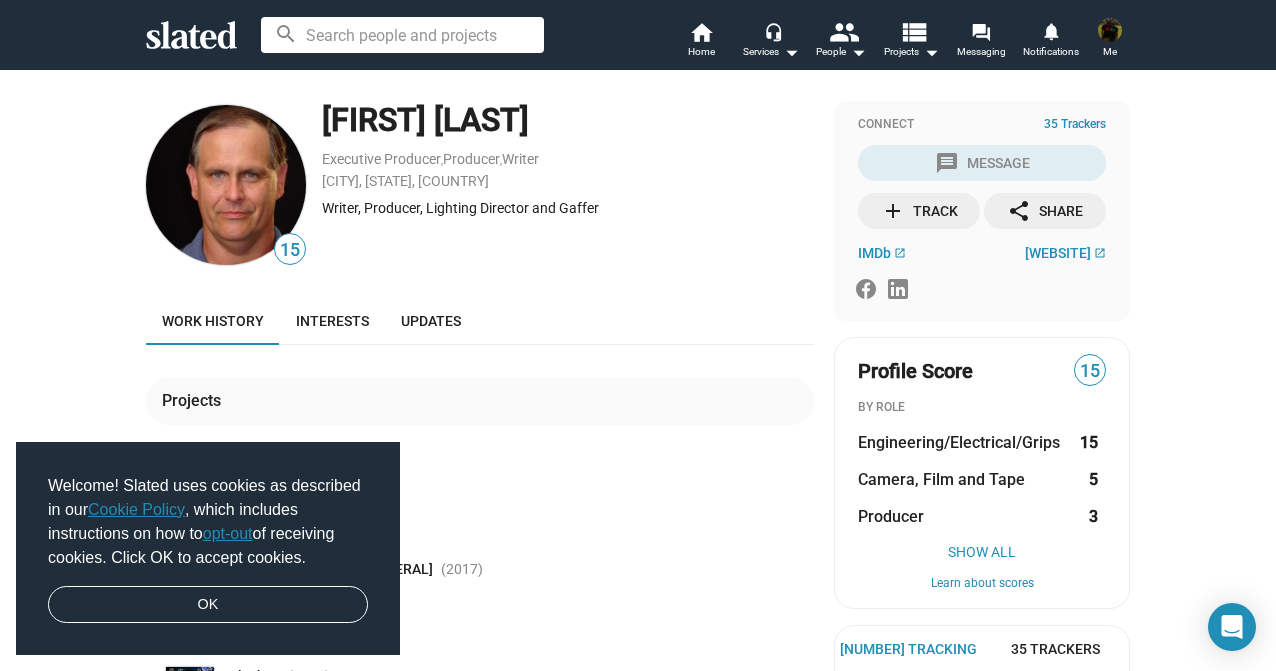 click at bounding box center [1110, 30] 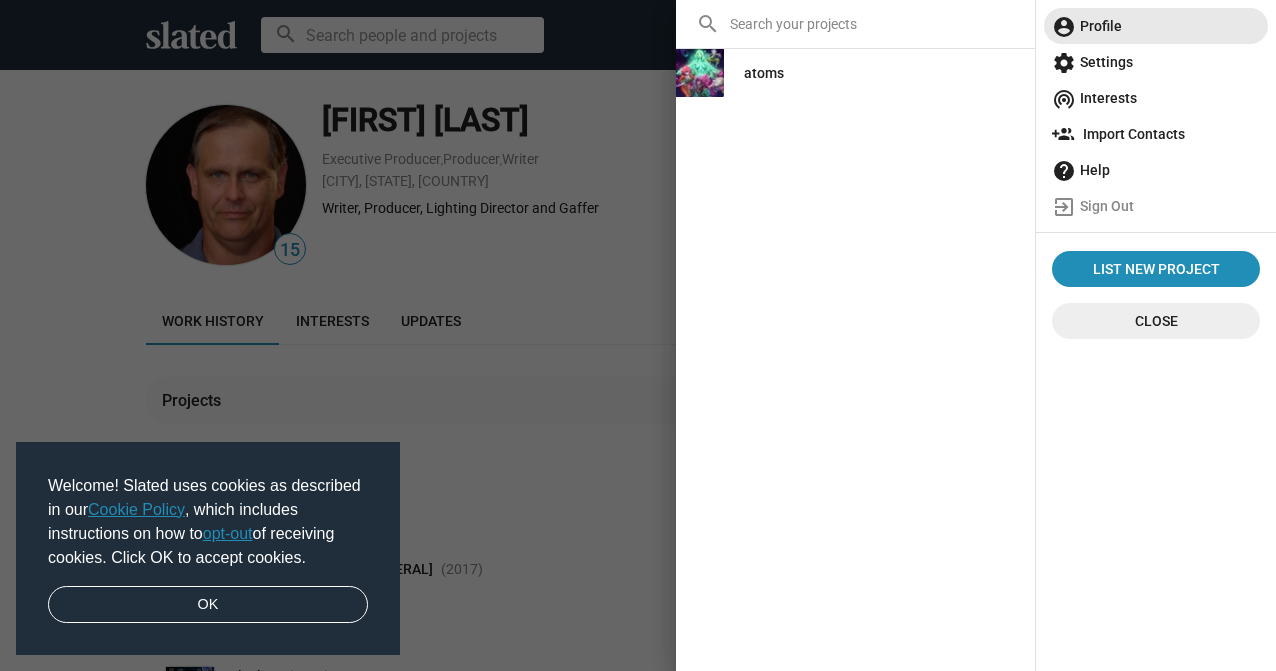 click on "account_circle  Profile" at bounding box center (1156, 26) 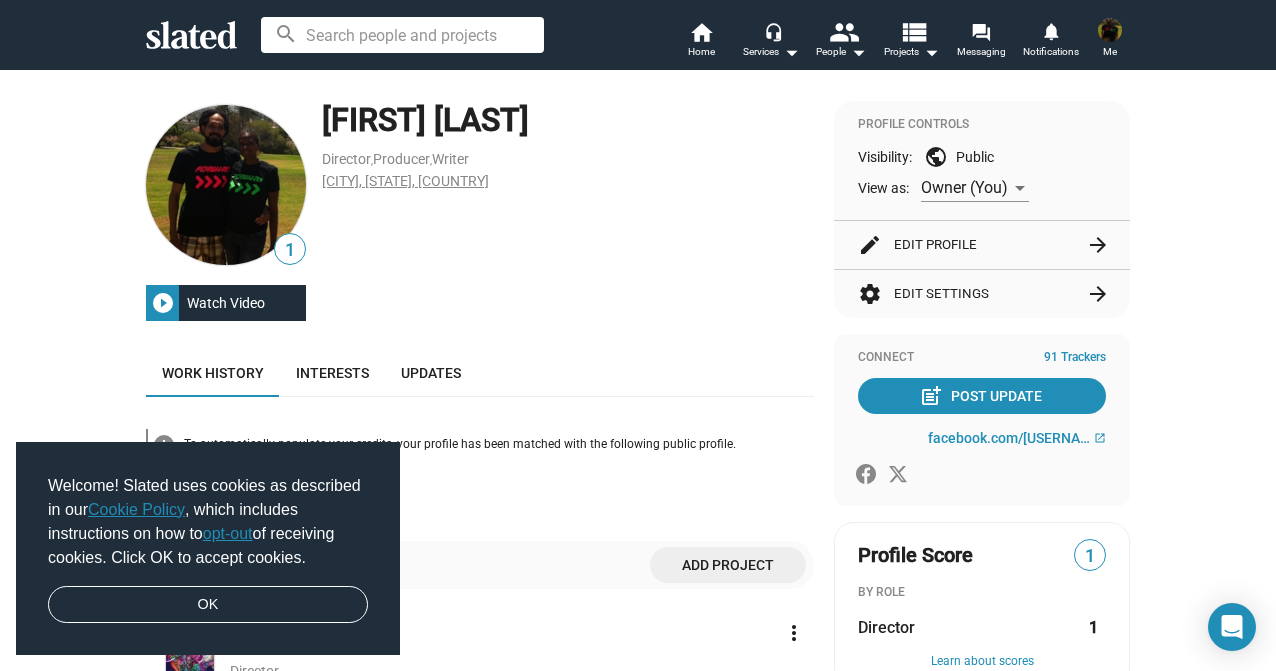 click on "[CITY], [STATE], [COUNTRY]" at bounding box center [405, 181] 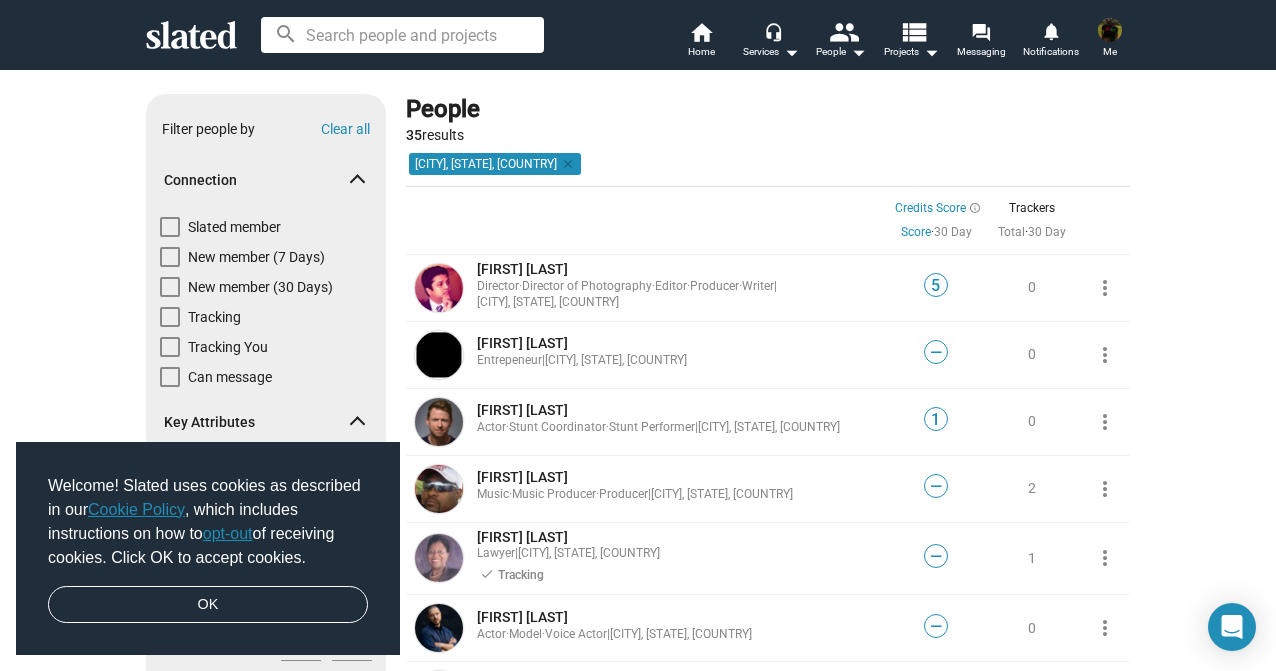 scroll, scrollTop: 0, scrollLeft: 0, axis: both 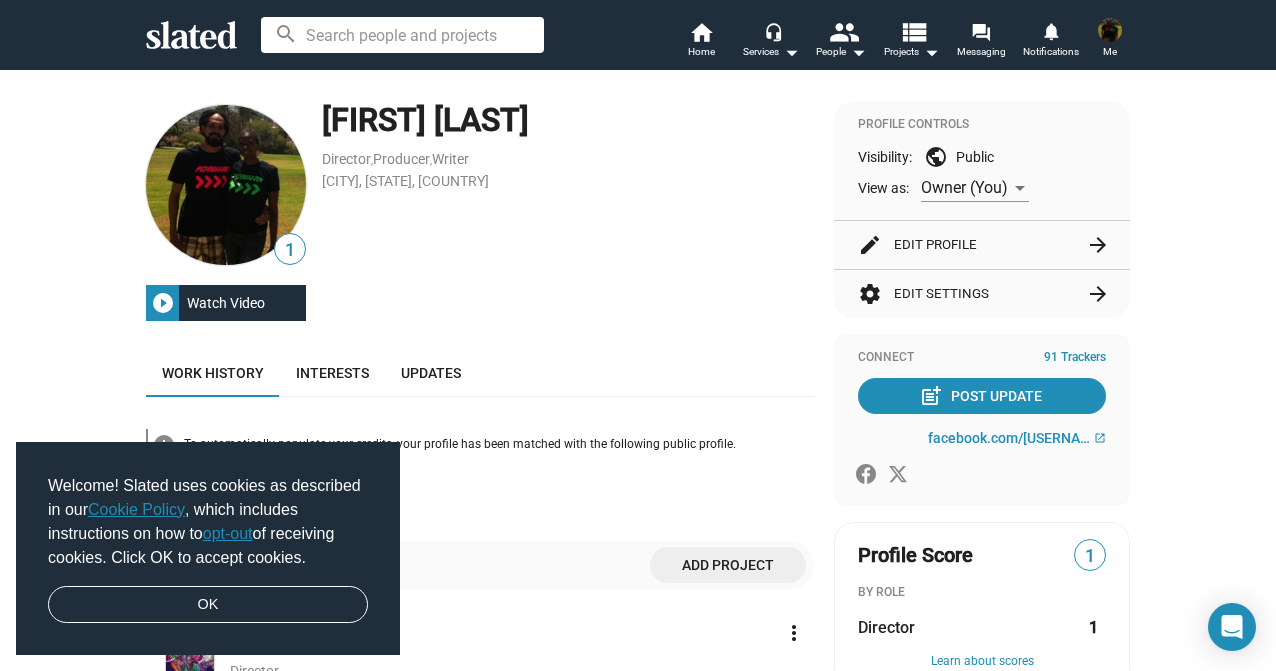 click on "edit  Edit Profile  arrow_forward" at bounding box center (982, 245) 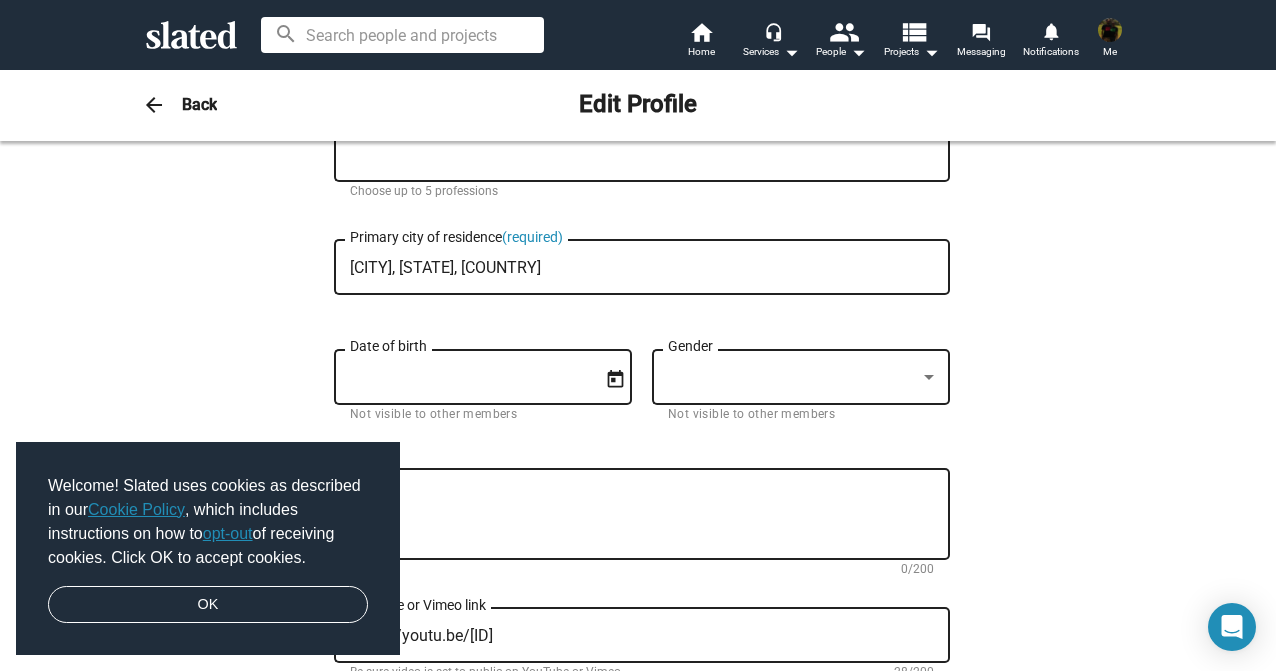 scroll, scrollTop: 297, scrollLeft: 0, axis: vertical 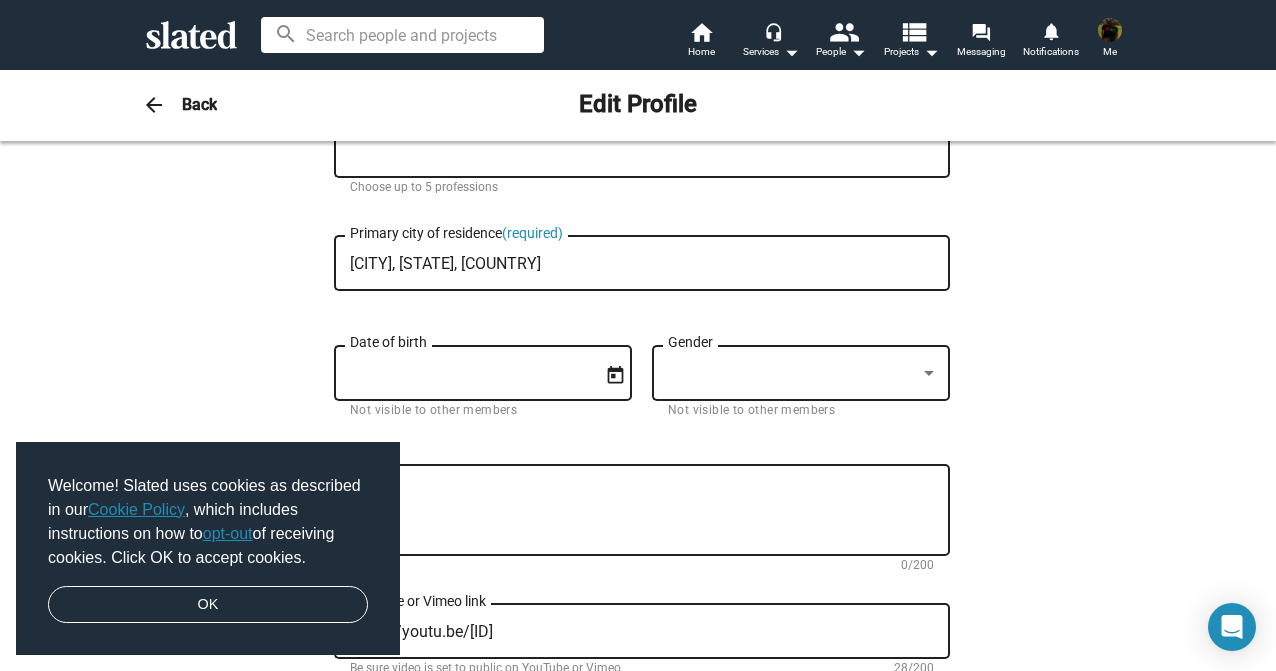 click on "[CITY], [STATE], [COUNTRY]" at bounding box center [642, 264] 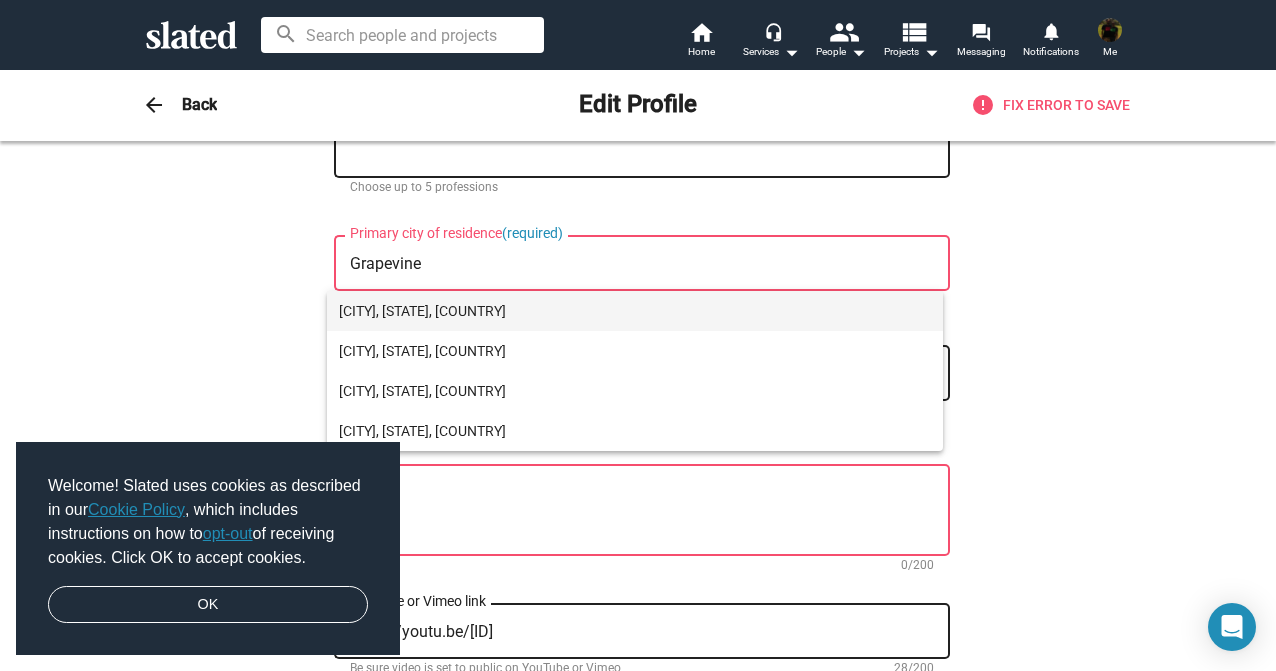 type on "Grapevine" 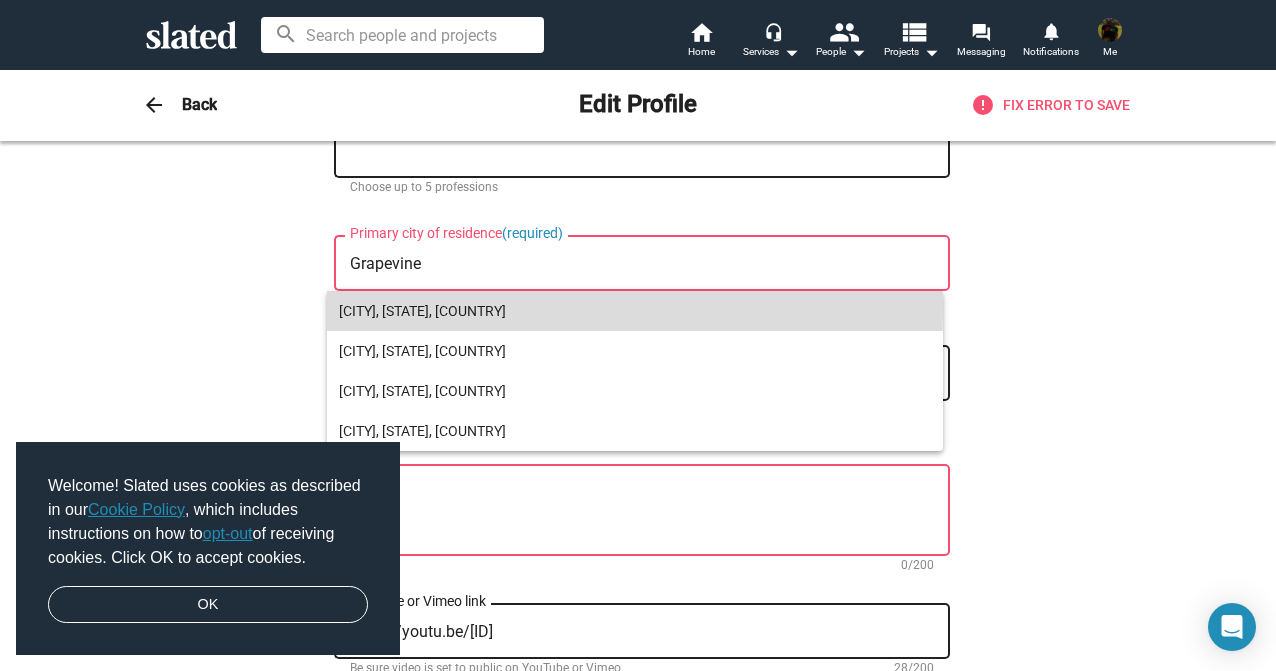 click on "[CITY], [STATE], [COUNTRY]" at bounding box center [635, 311] 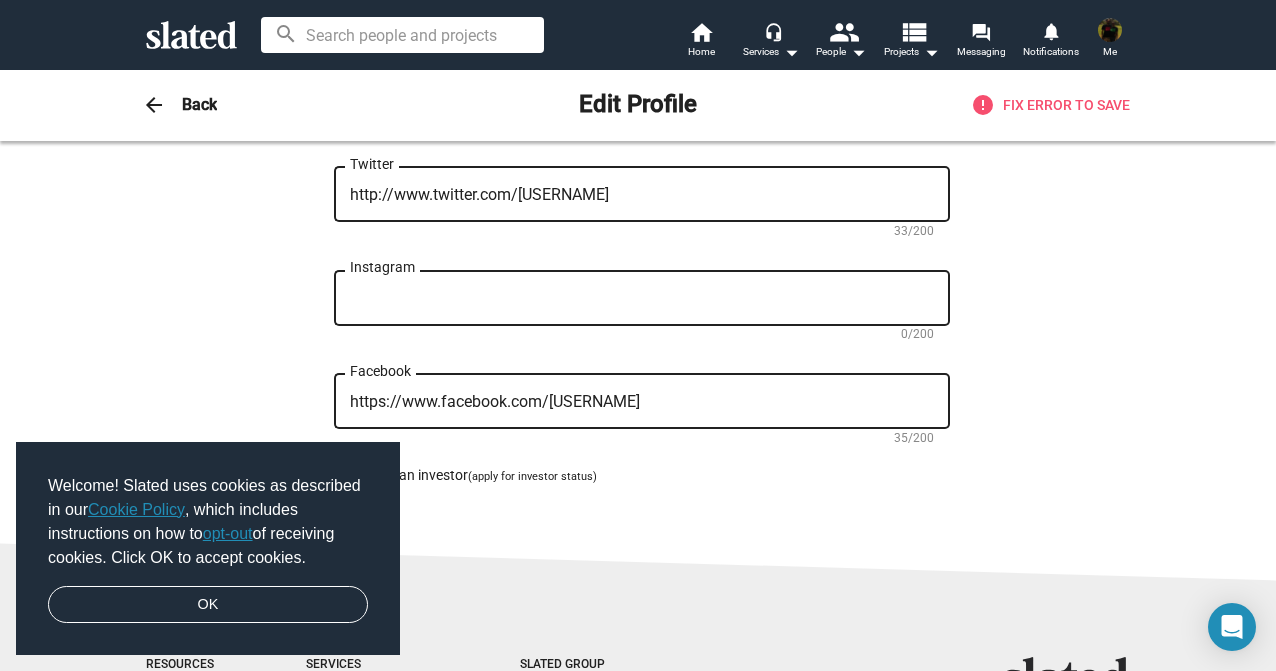 scroll, scrollTop: 1150, scrollLeft: 0, axis: vertical 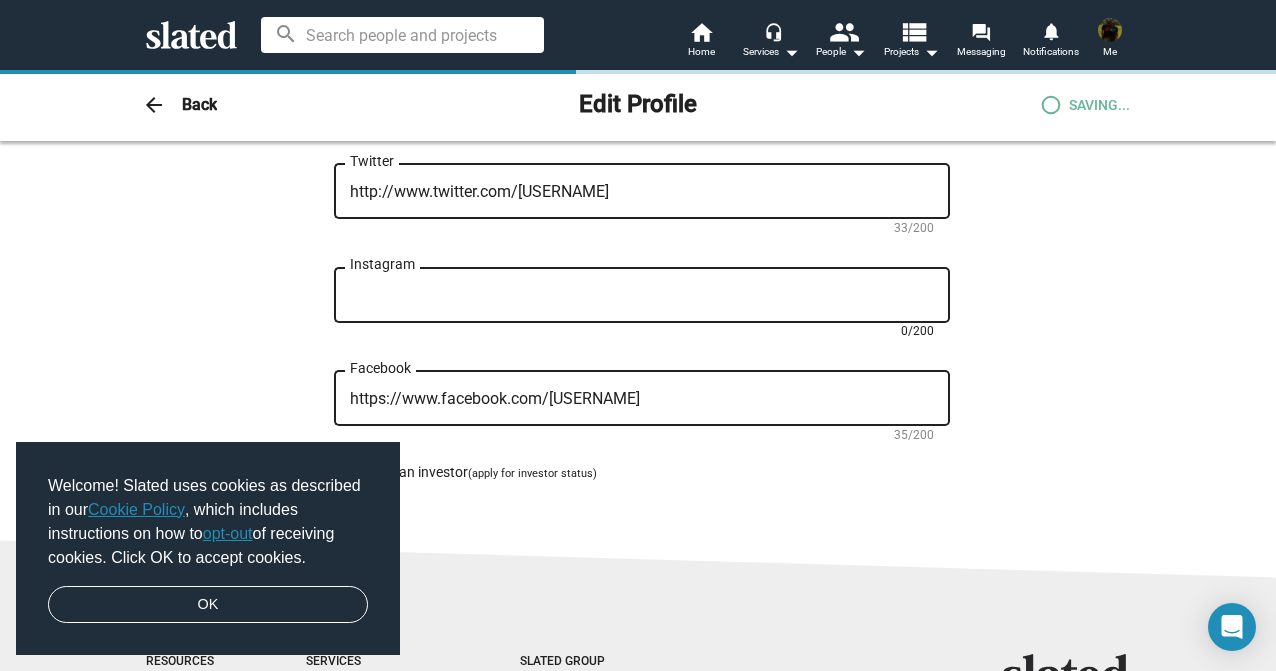 click on "Instagram" at bounding box center [642, 296] 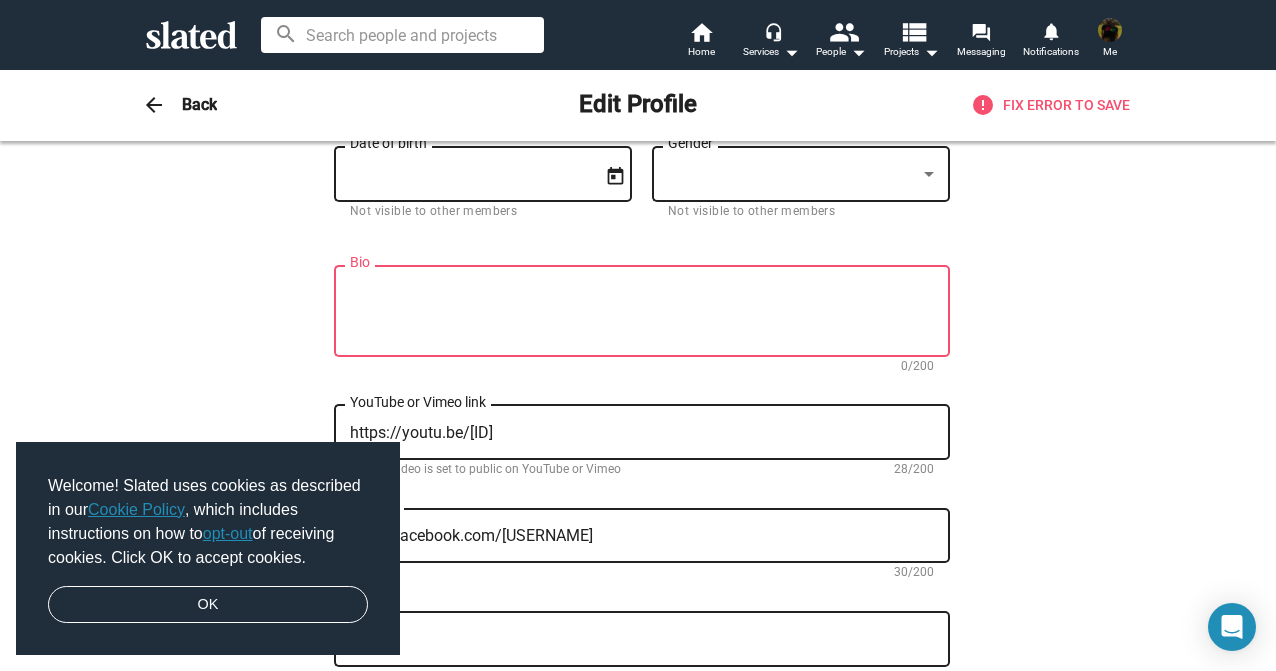 scroll, scrollTop: 497, scrollLeft: 0, axis: vertical 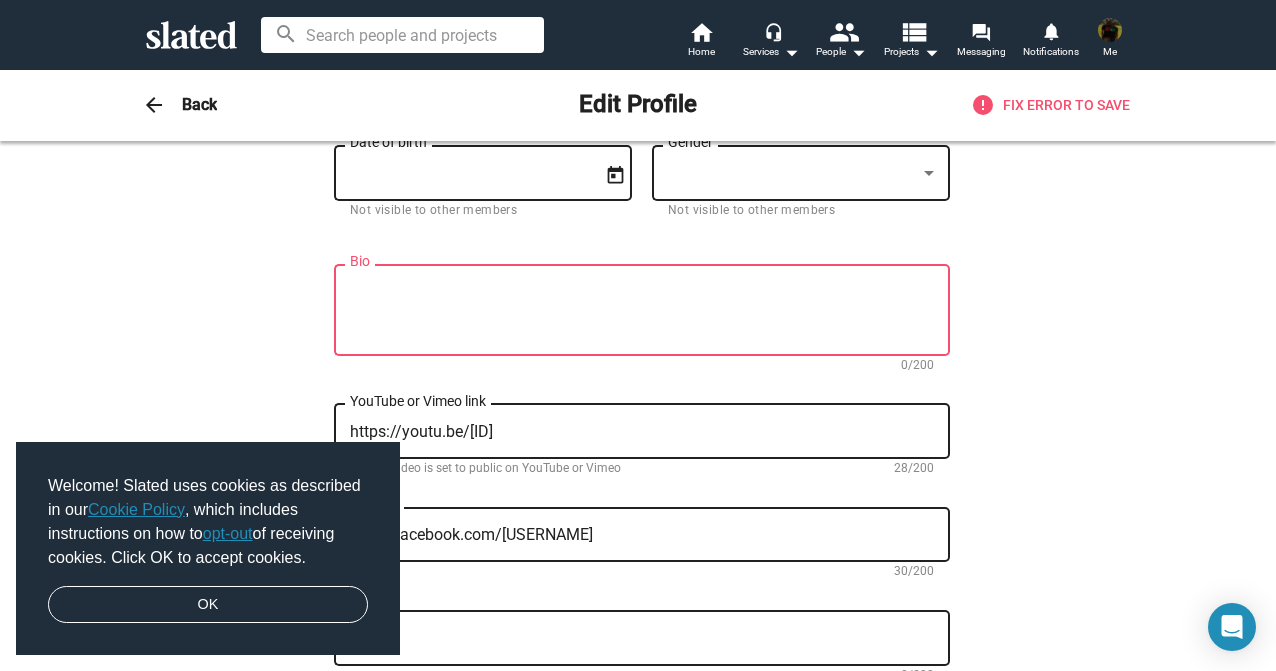 type on "https://instagram.com/[USERNAME]" 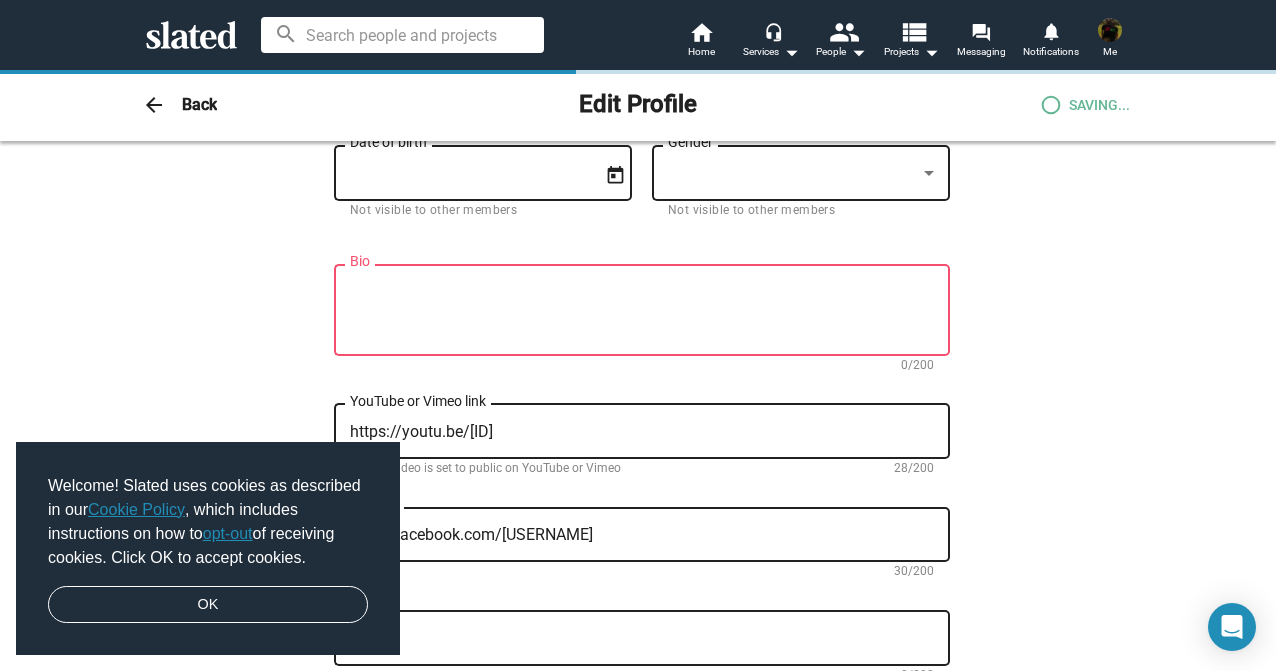 click on "Bio" at bounding box center (642, 311) 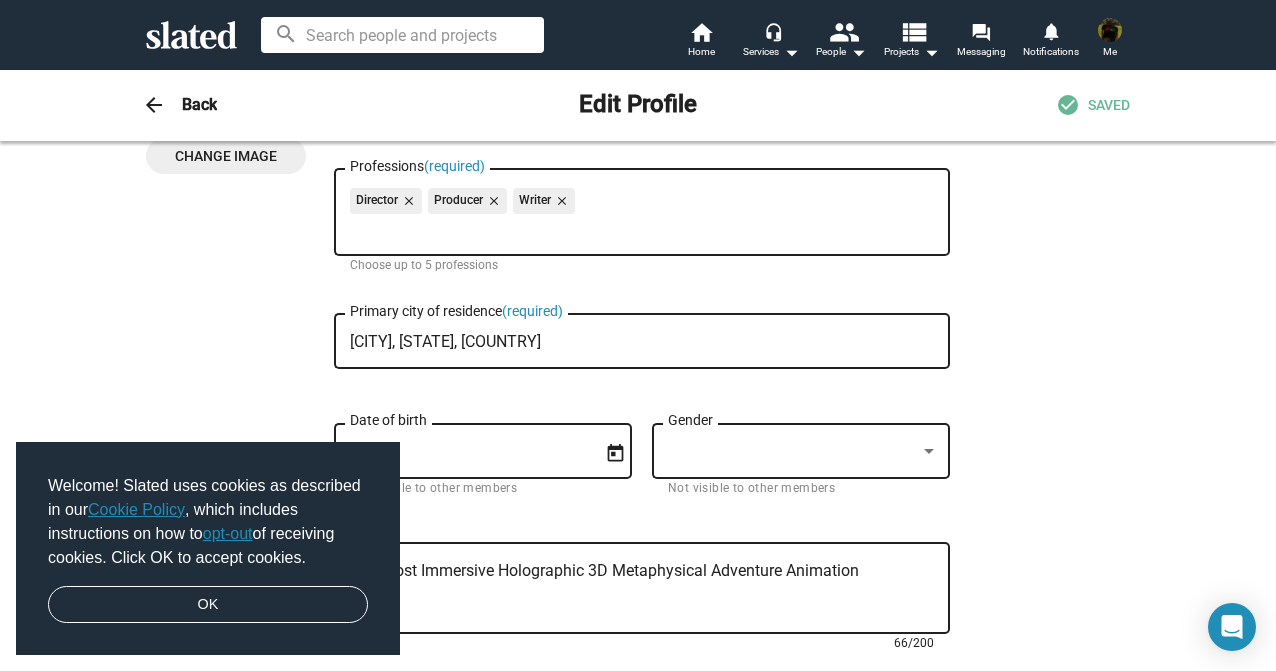 scroll, scrollTop: 0, scrollLeft: 0, axis: both 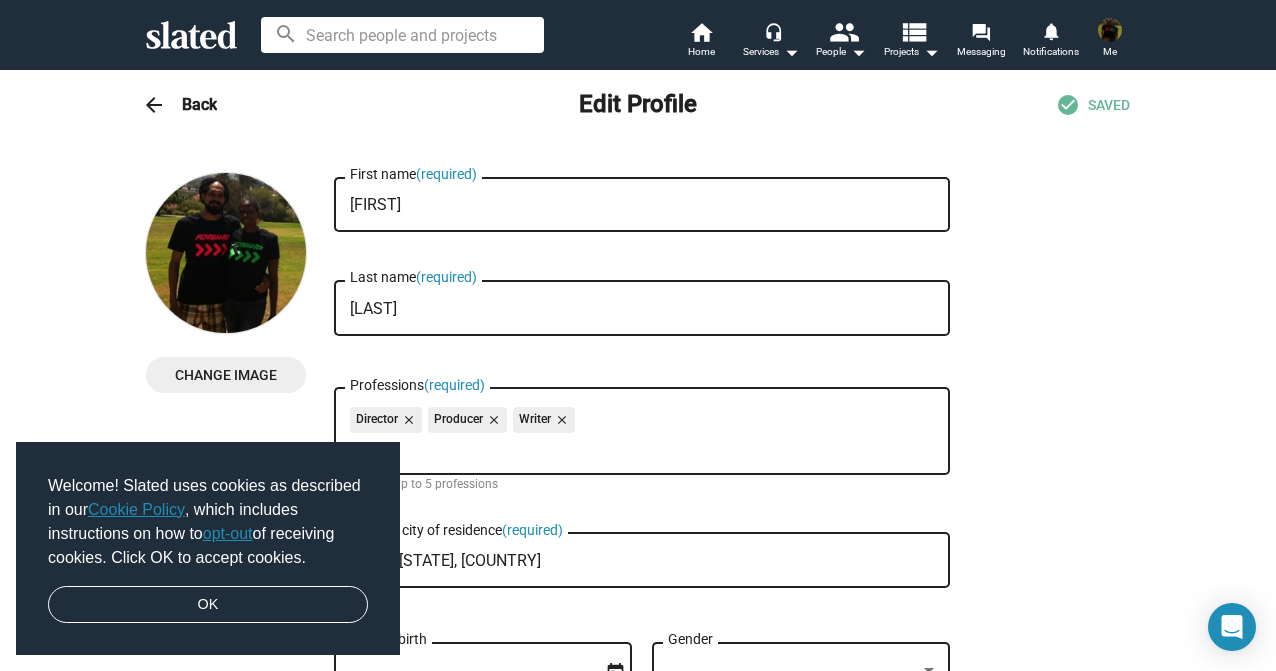 type on "The Most Immersive Holographic 3D Metaphysical Adventure Animation" 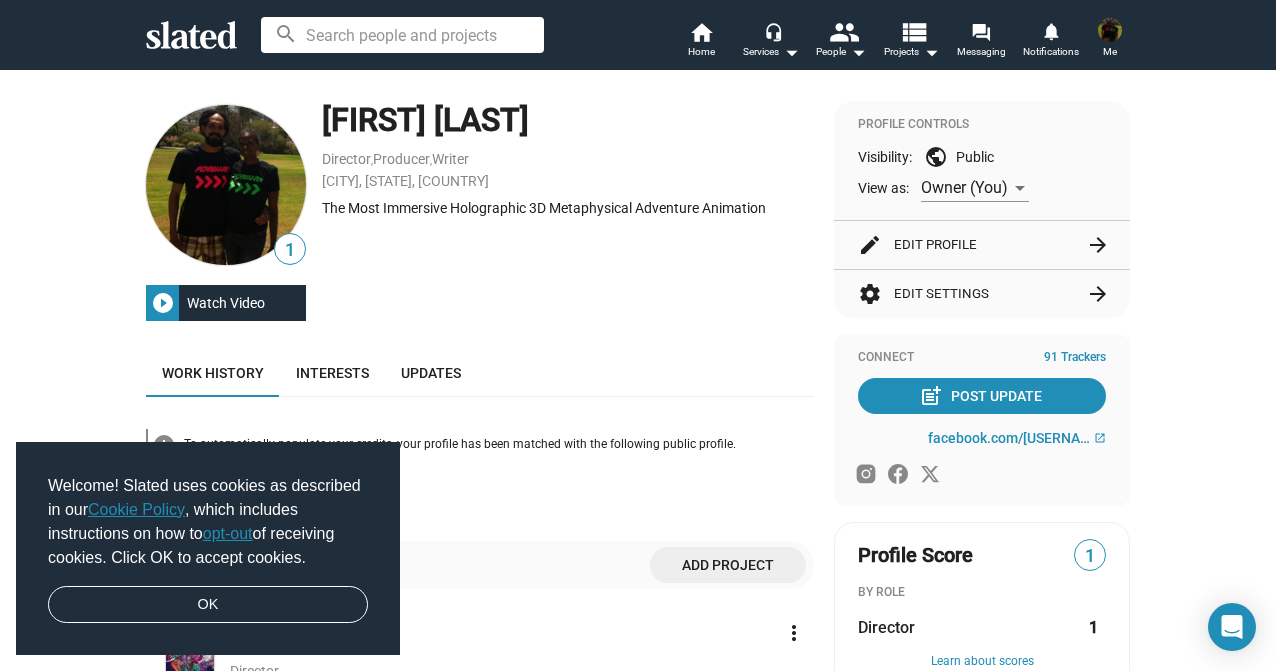 scroll, scrollTop: 717, scrollLeft: 0, axis: vertical 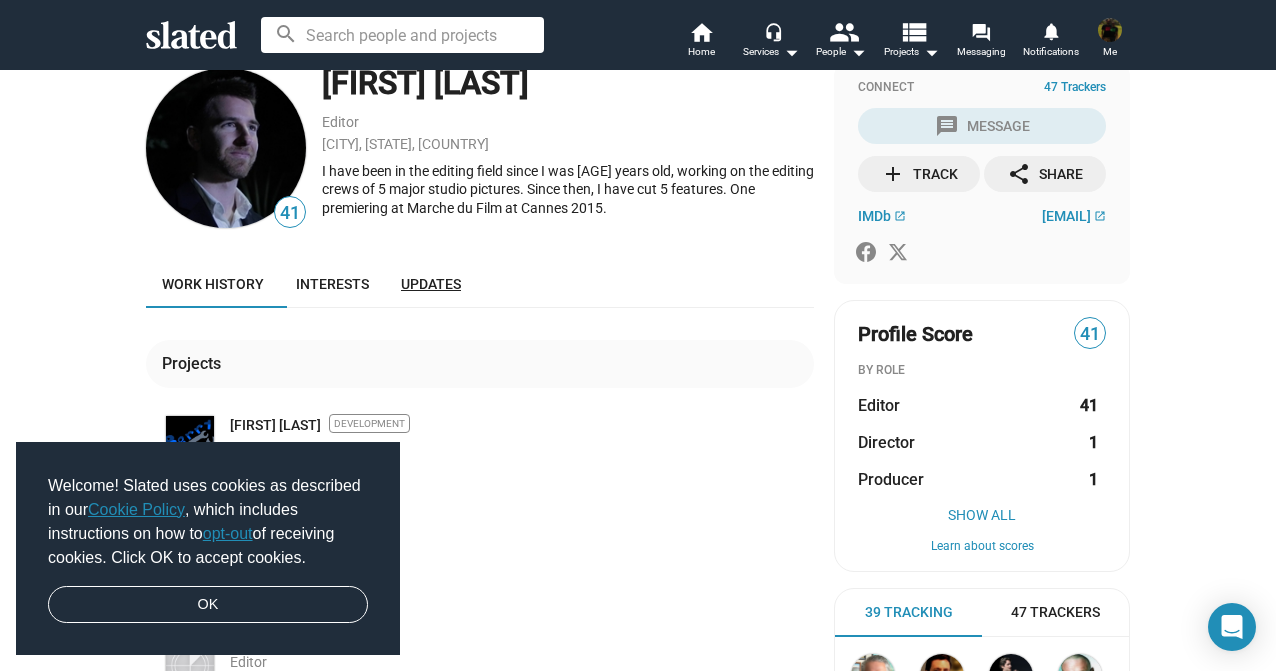 click on "Updates" at bounding box center (431, 284) 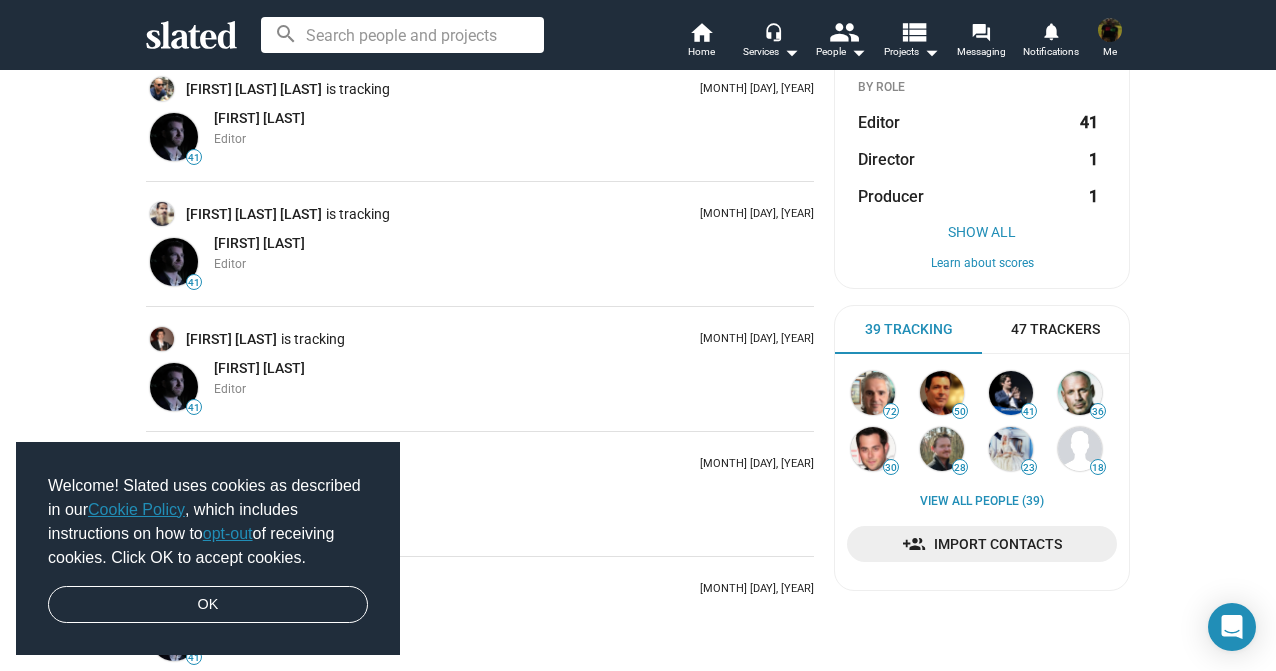 scroll, scrollTop: 0, scrollLeft: 0, axis: both 